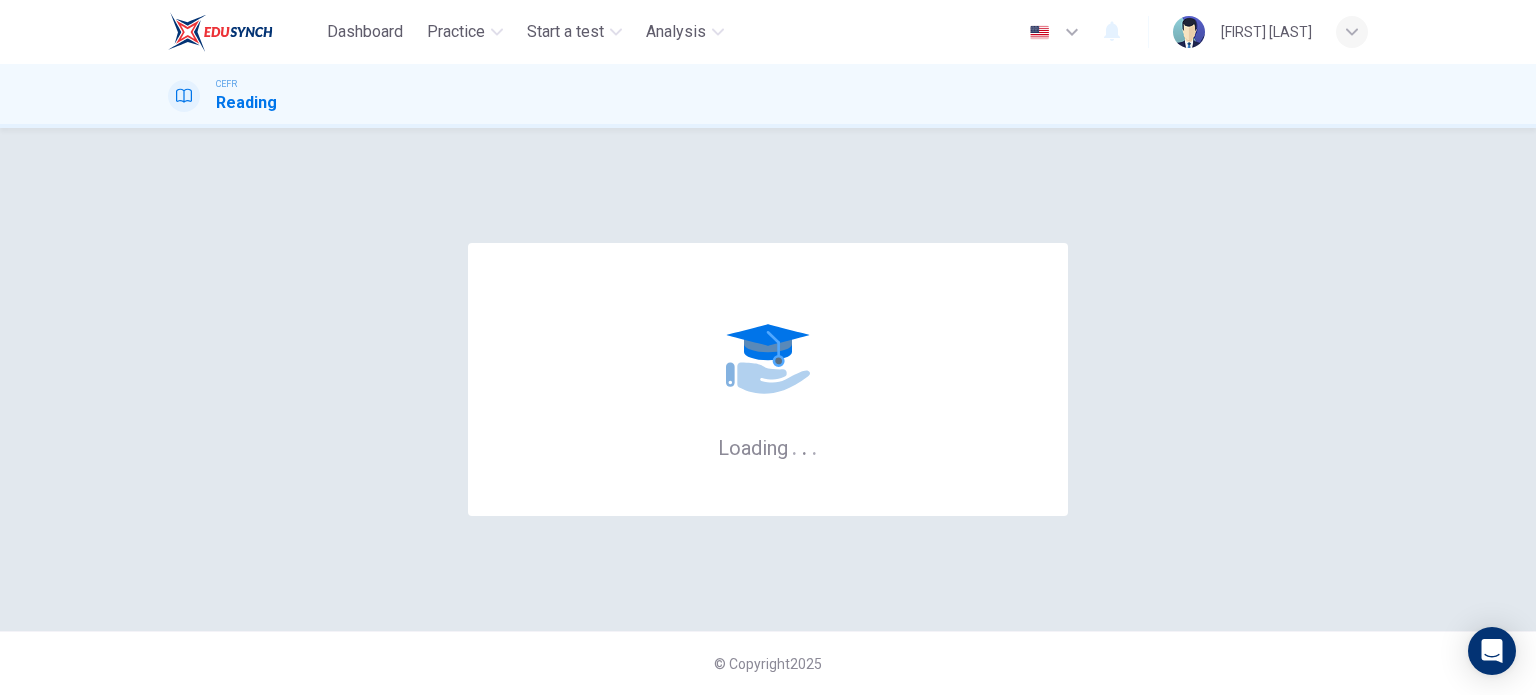 scroll, scrollTop: 0, scrollLeft: 0, axis: both 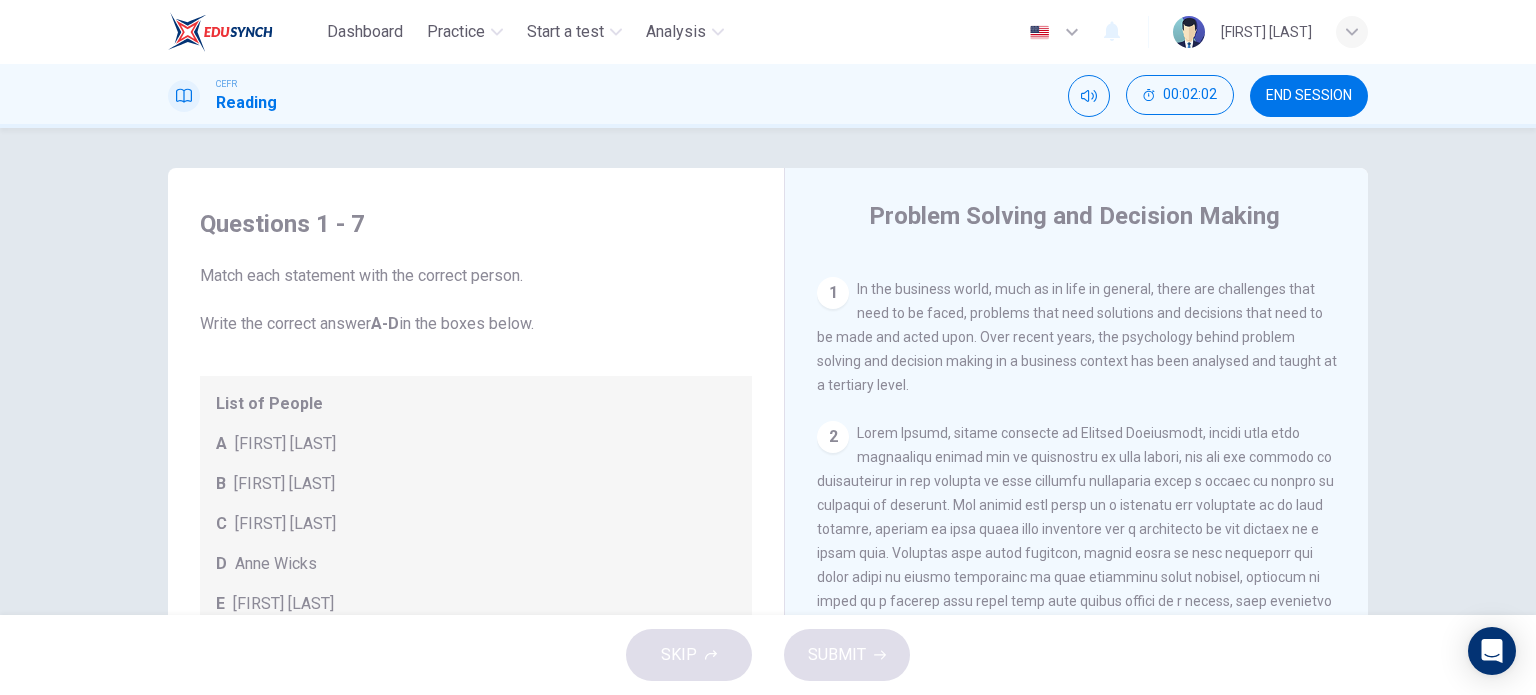 drag, startPoint x: 860, startPoint y: 367, endPoint x: 925, endPoint y: 372, distance: 65.192024 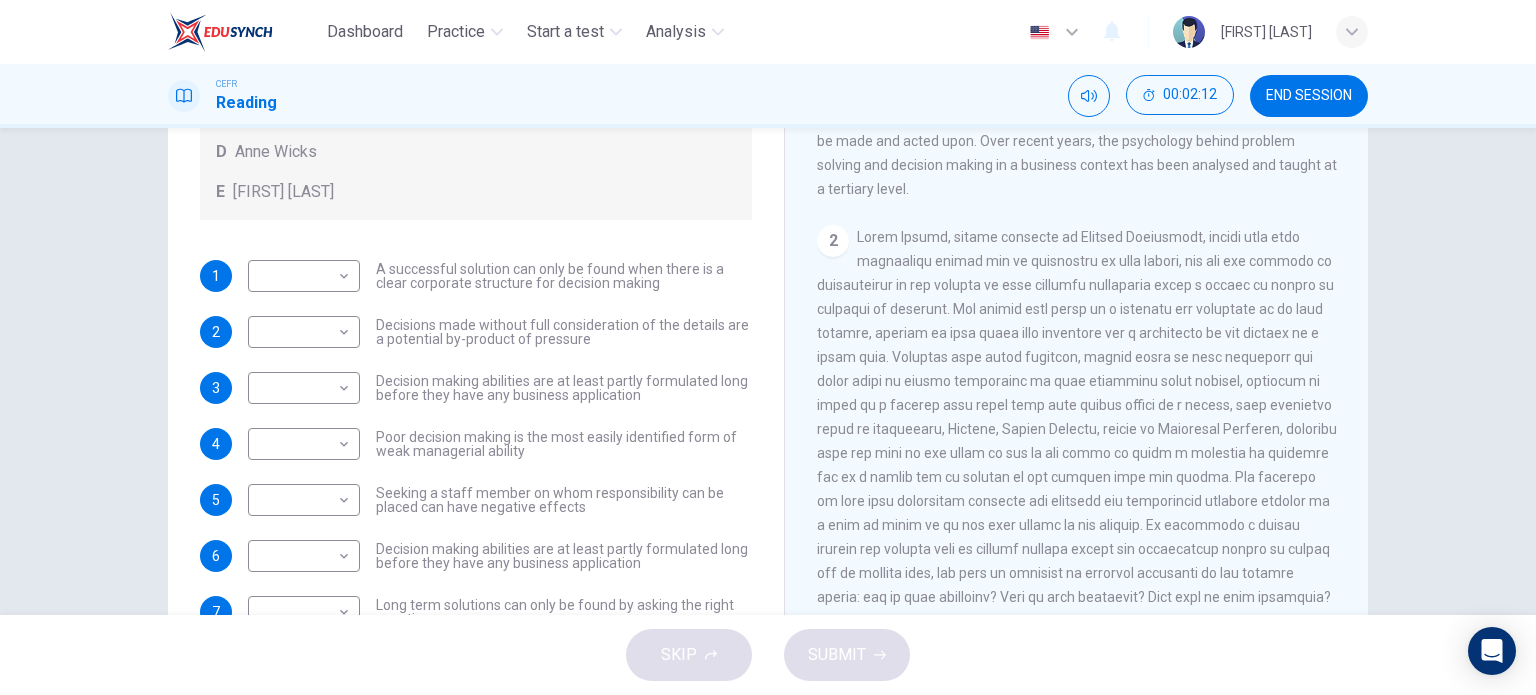 scroll, scrollTop: 0, scrollLeft: 0, axis: both 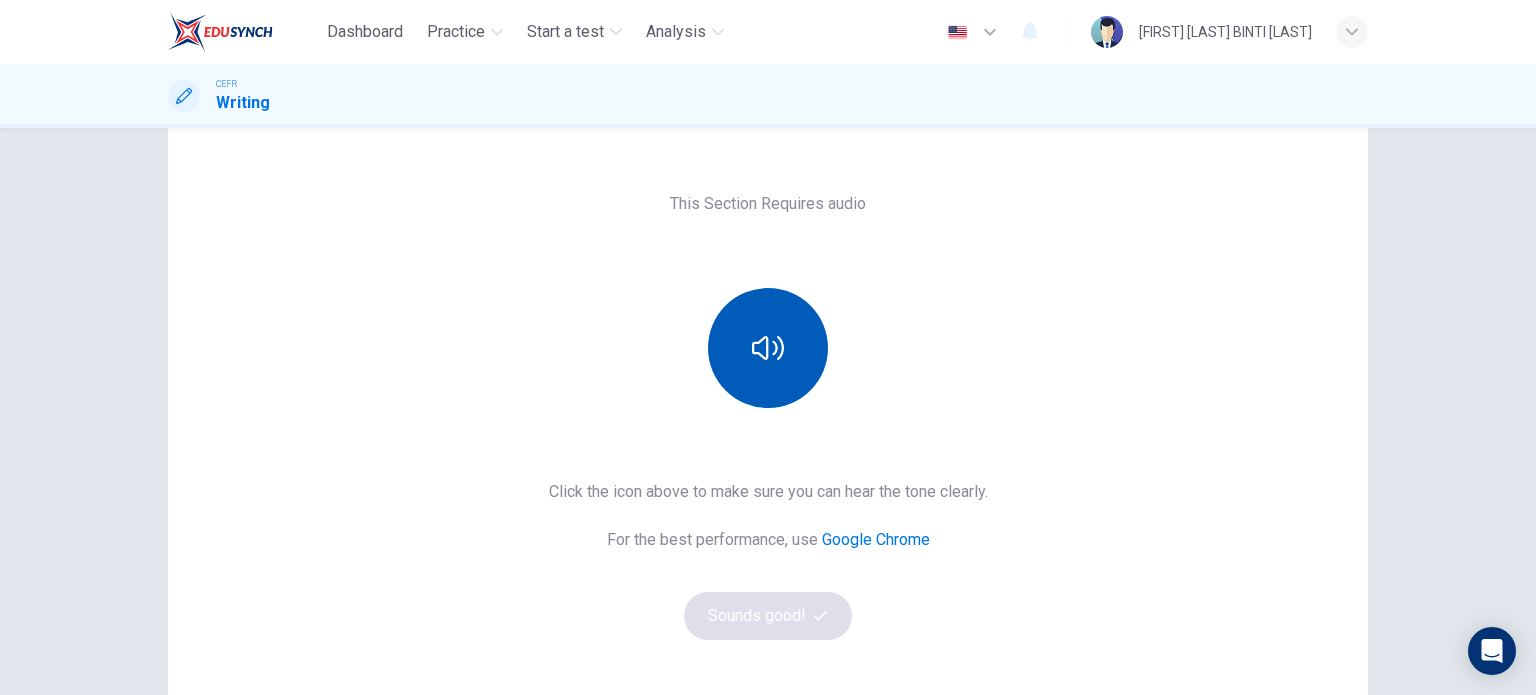 click at bounding box center (768, 348) 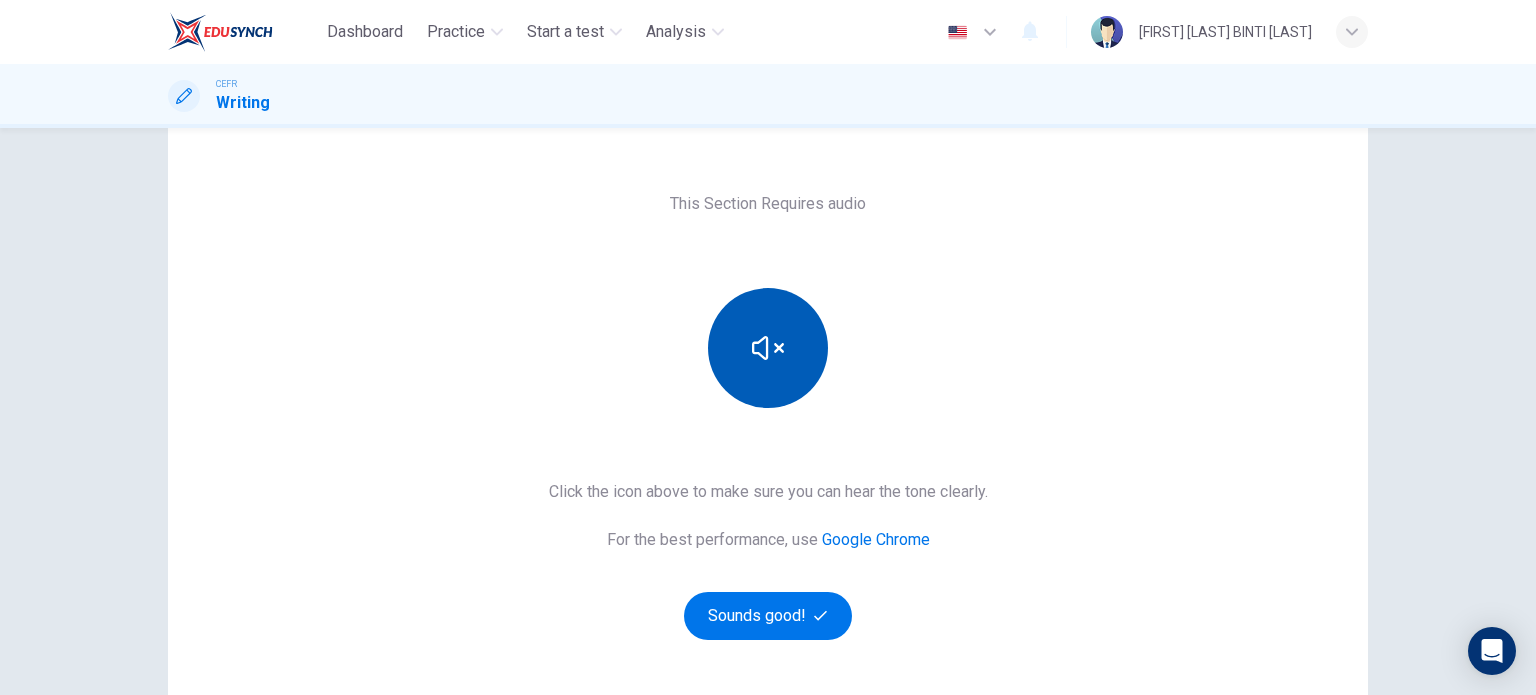 type 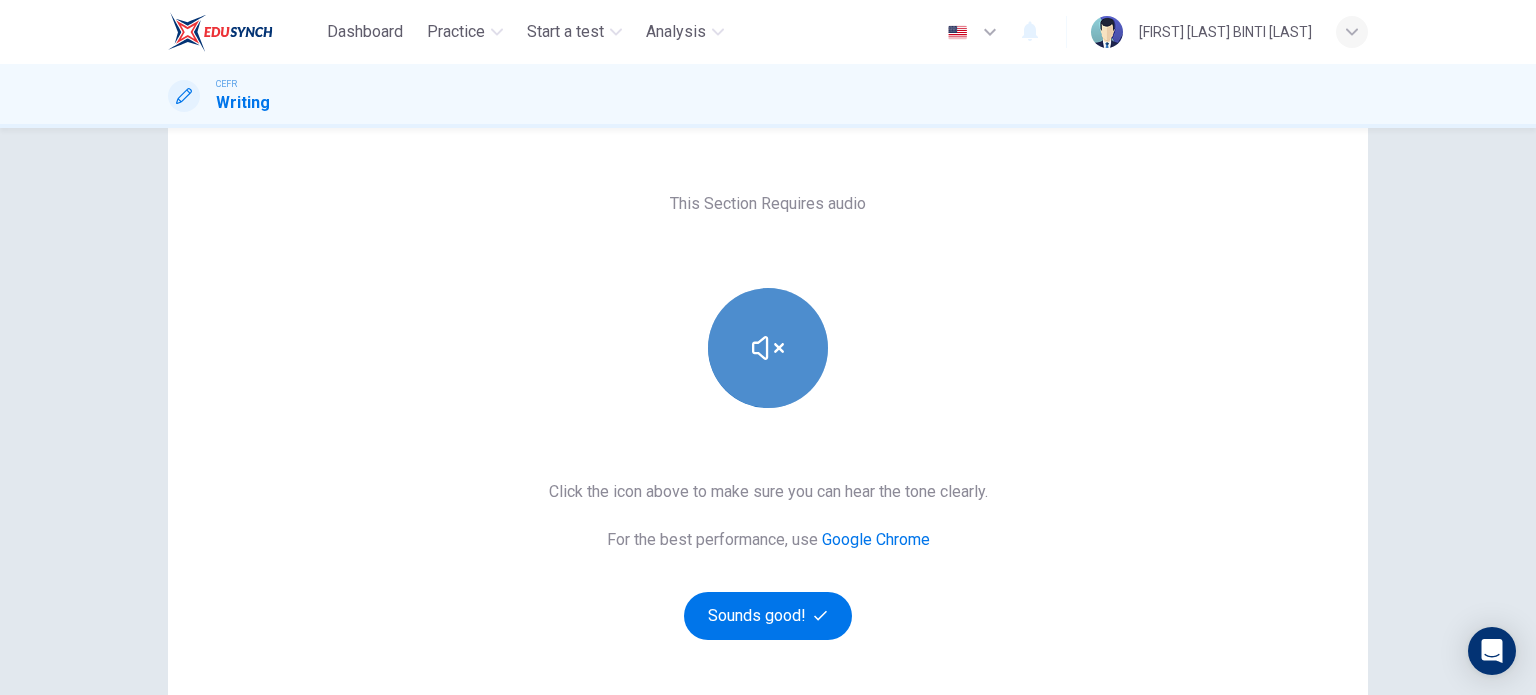 click at bounding box center (768, 348) 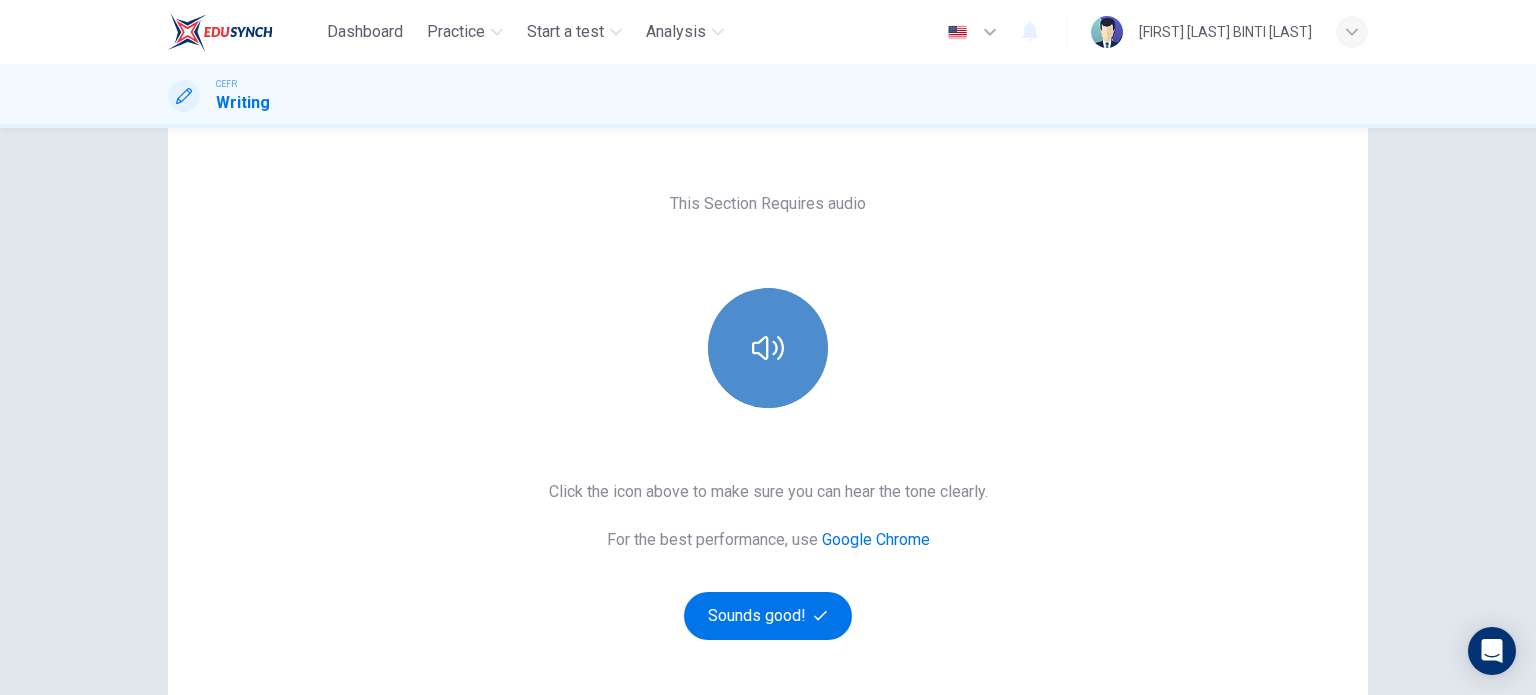 click at bounding box center (768, 348) 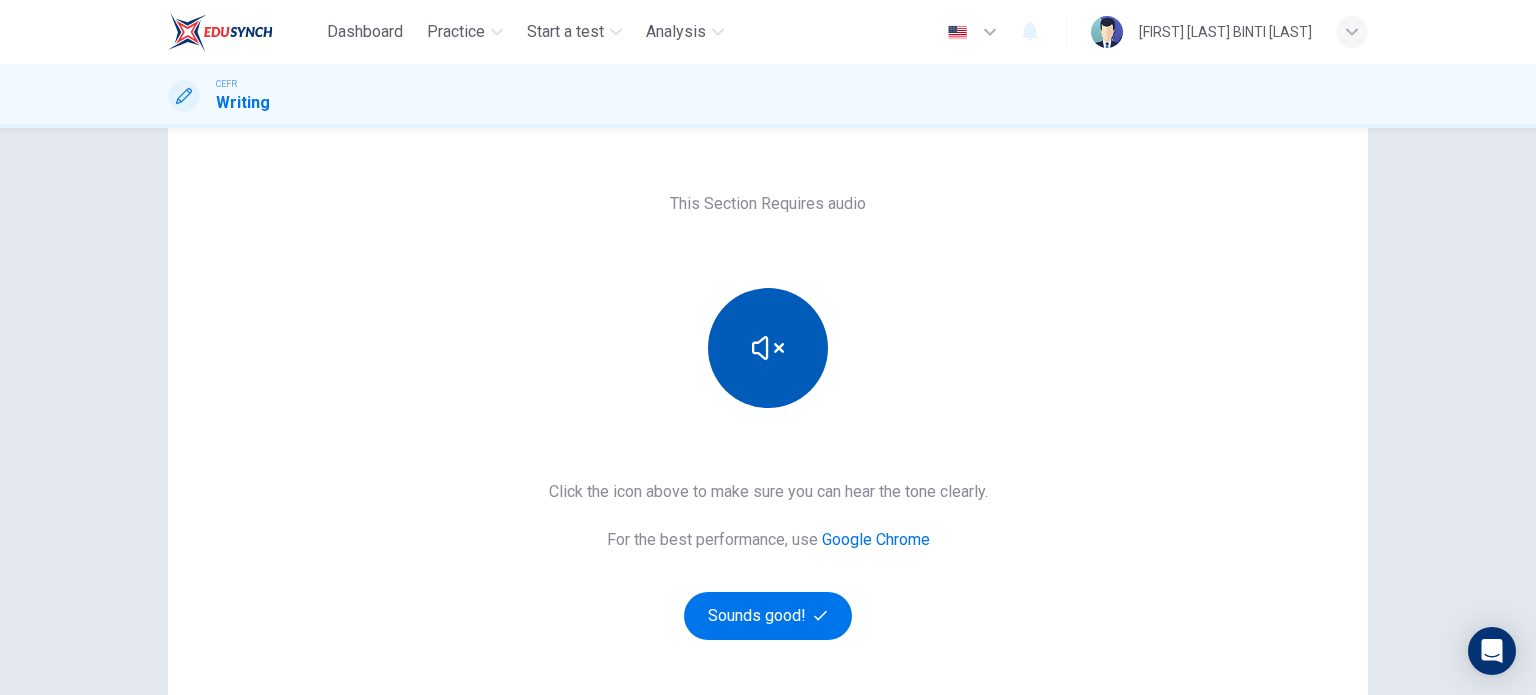 click at bounding box center [768, 348] 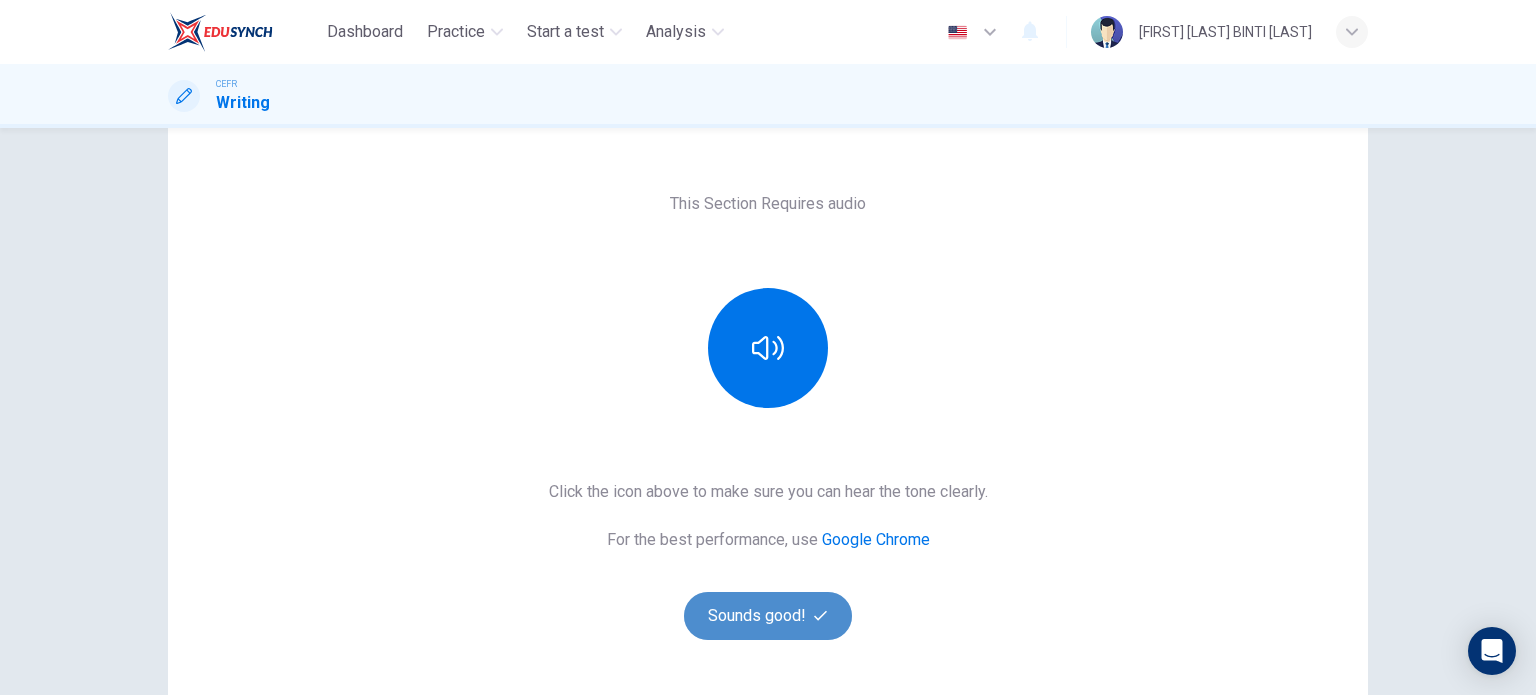 drag, startPoint x: 702, startPoint y: 618, endPoint x: 762, endPoint y: 601, distance: 62.361847 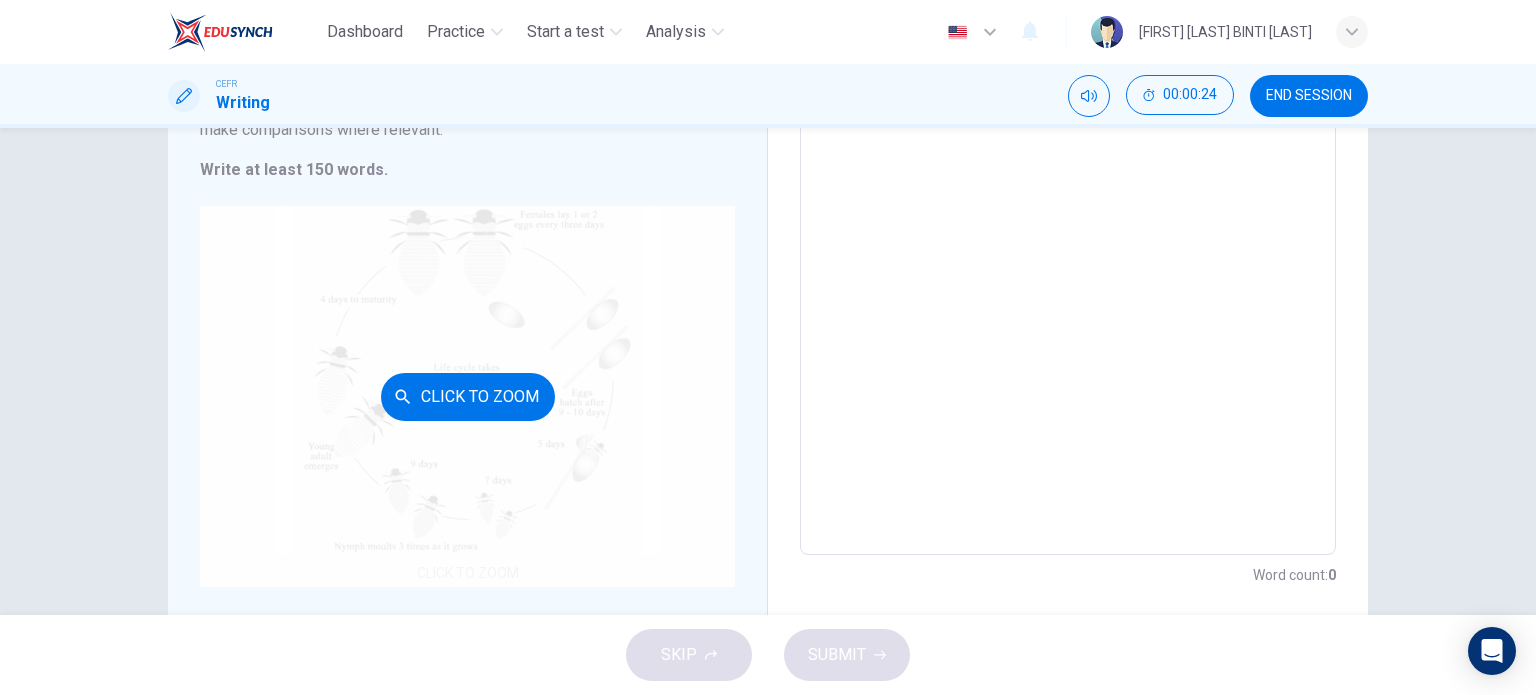 scroll, scrollTop: 265, scrollLeft: 0, axis: vertical 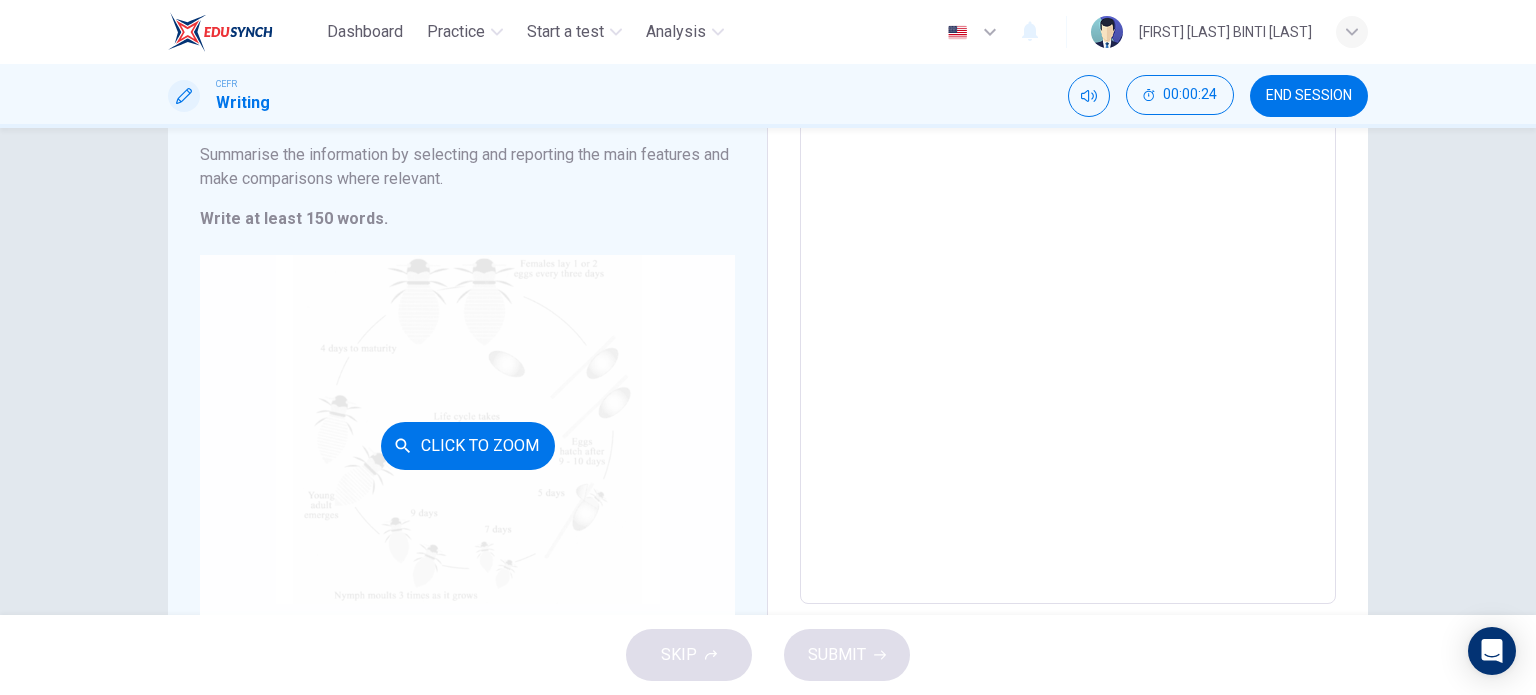 click on "Click to Zoom" at bounding box center (468, 446) 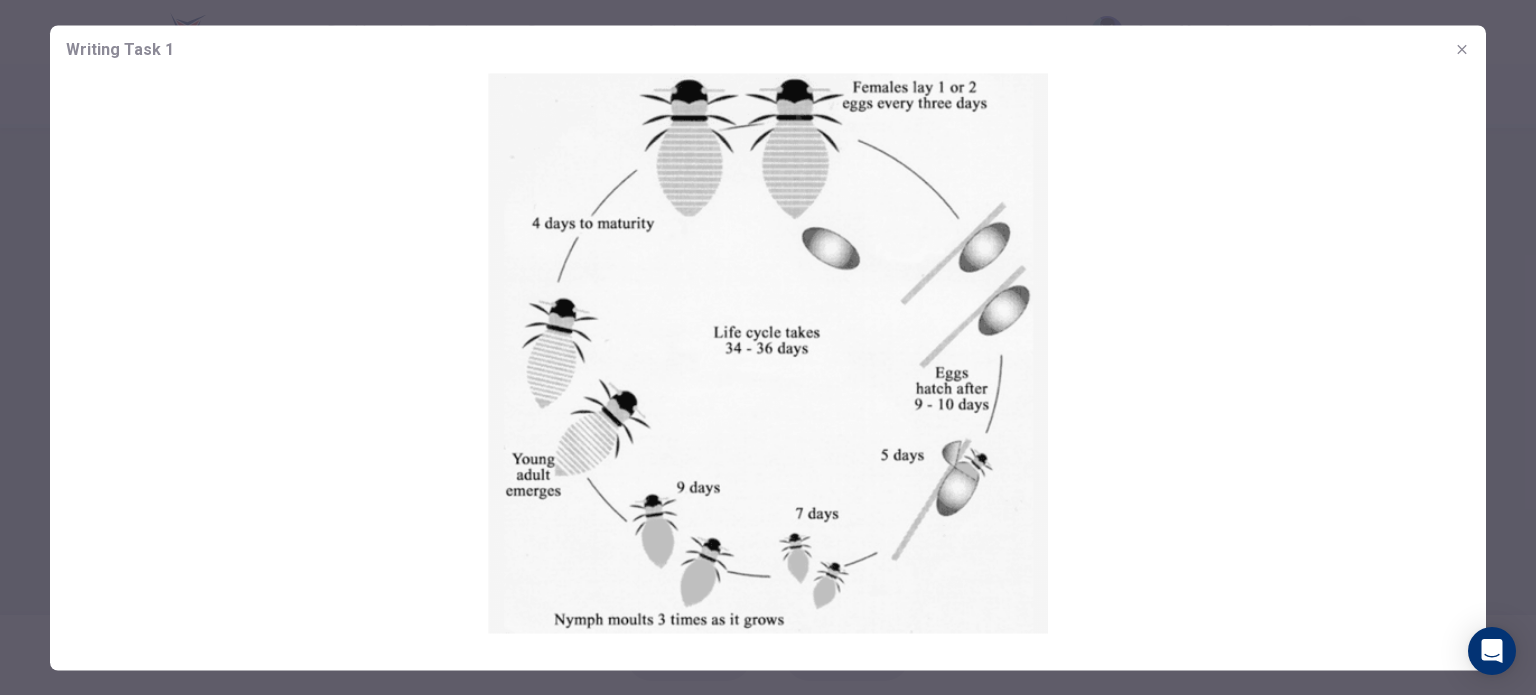 click at bounding box center [1462, 49] 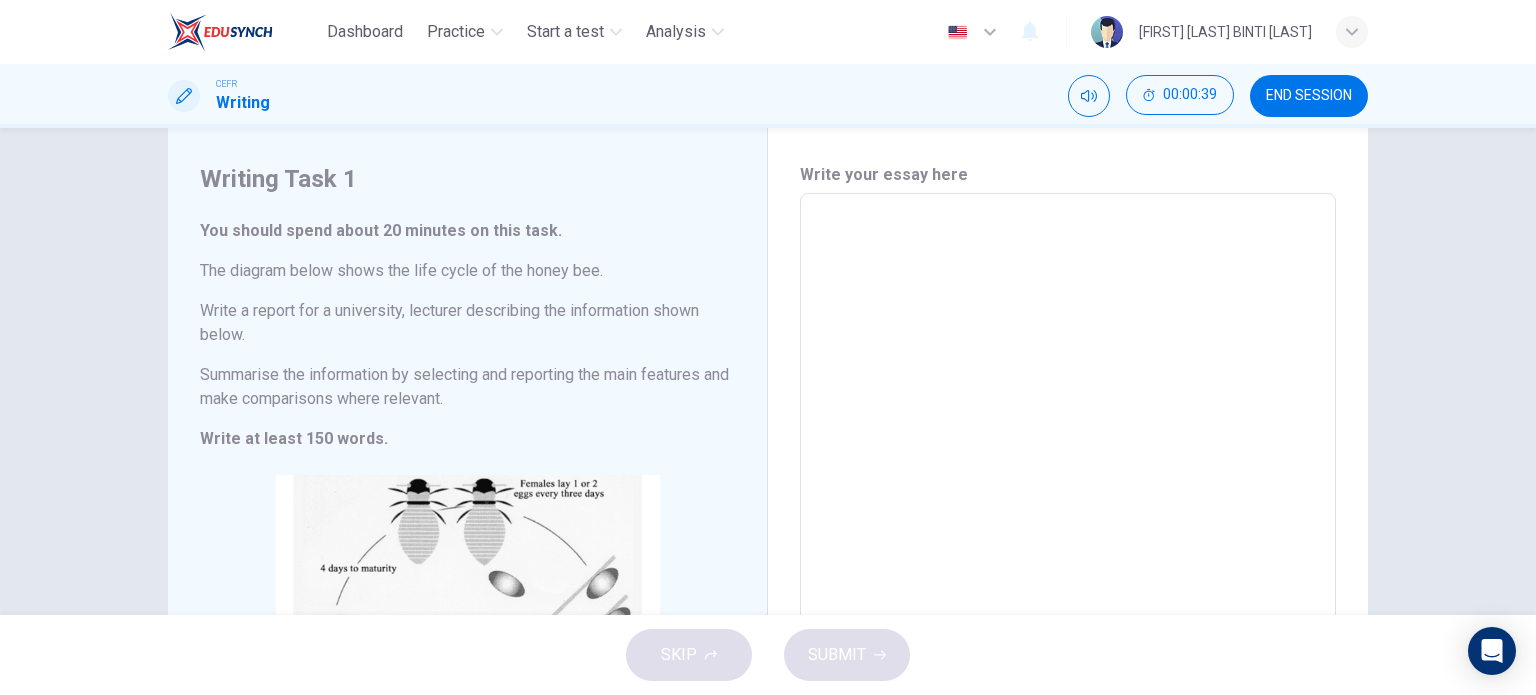 scroll, scrollTop: 0, scrollLeft: 0, axis: both 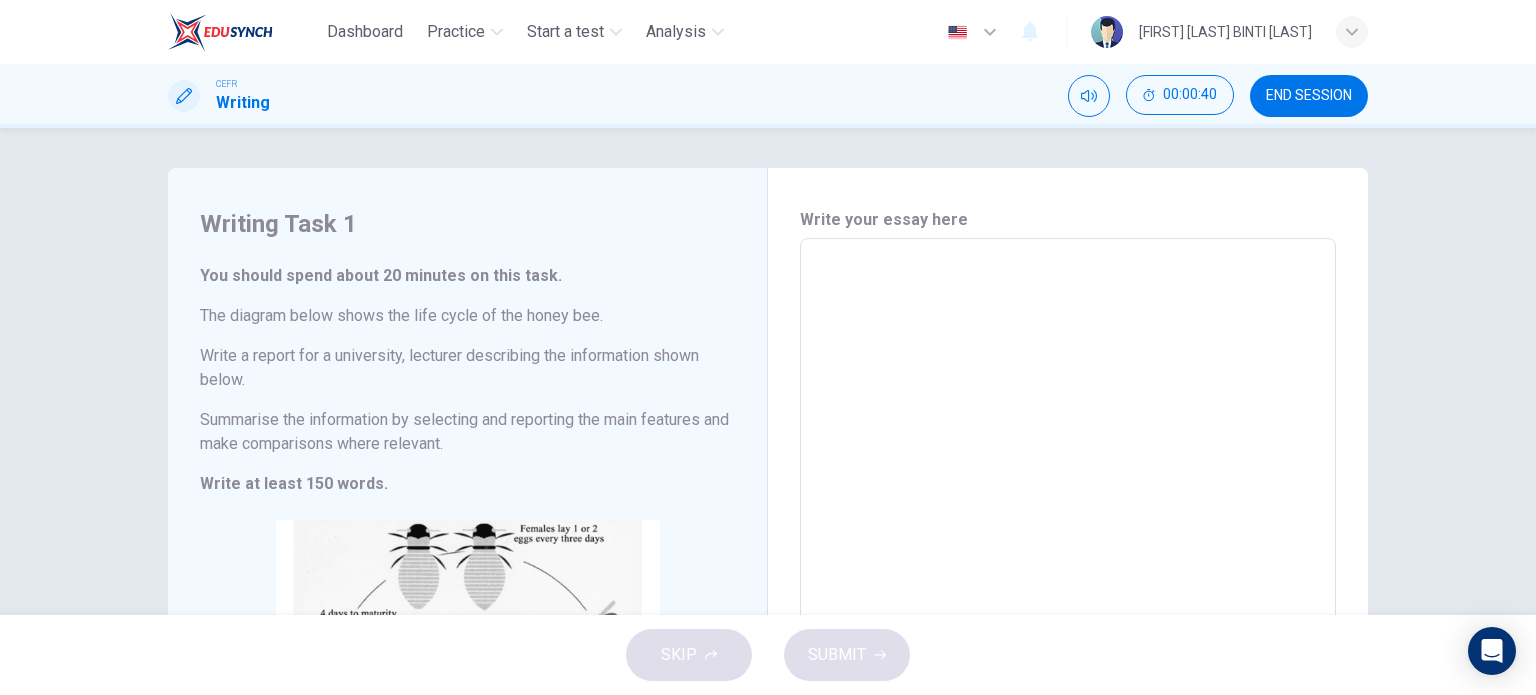 click at bounding box center [1068, 554] 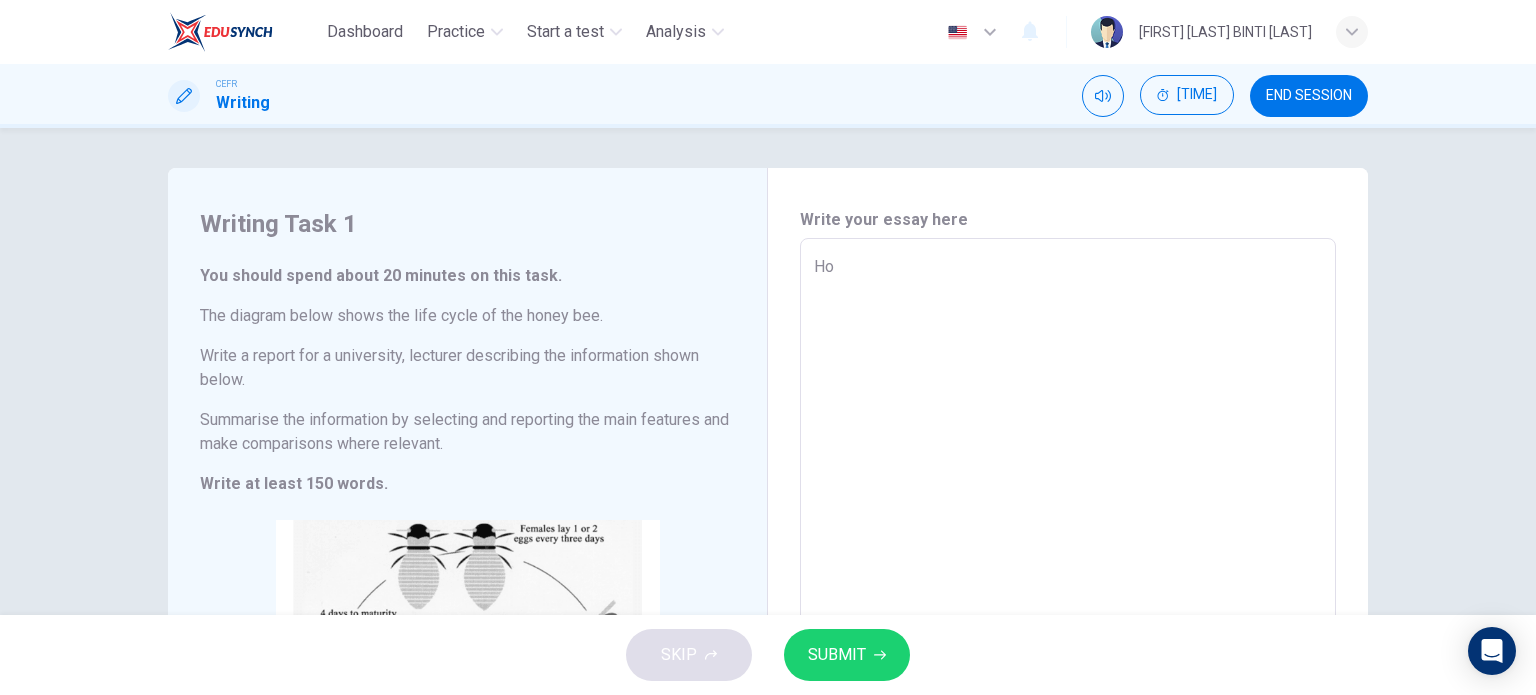 type on "H" 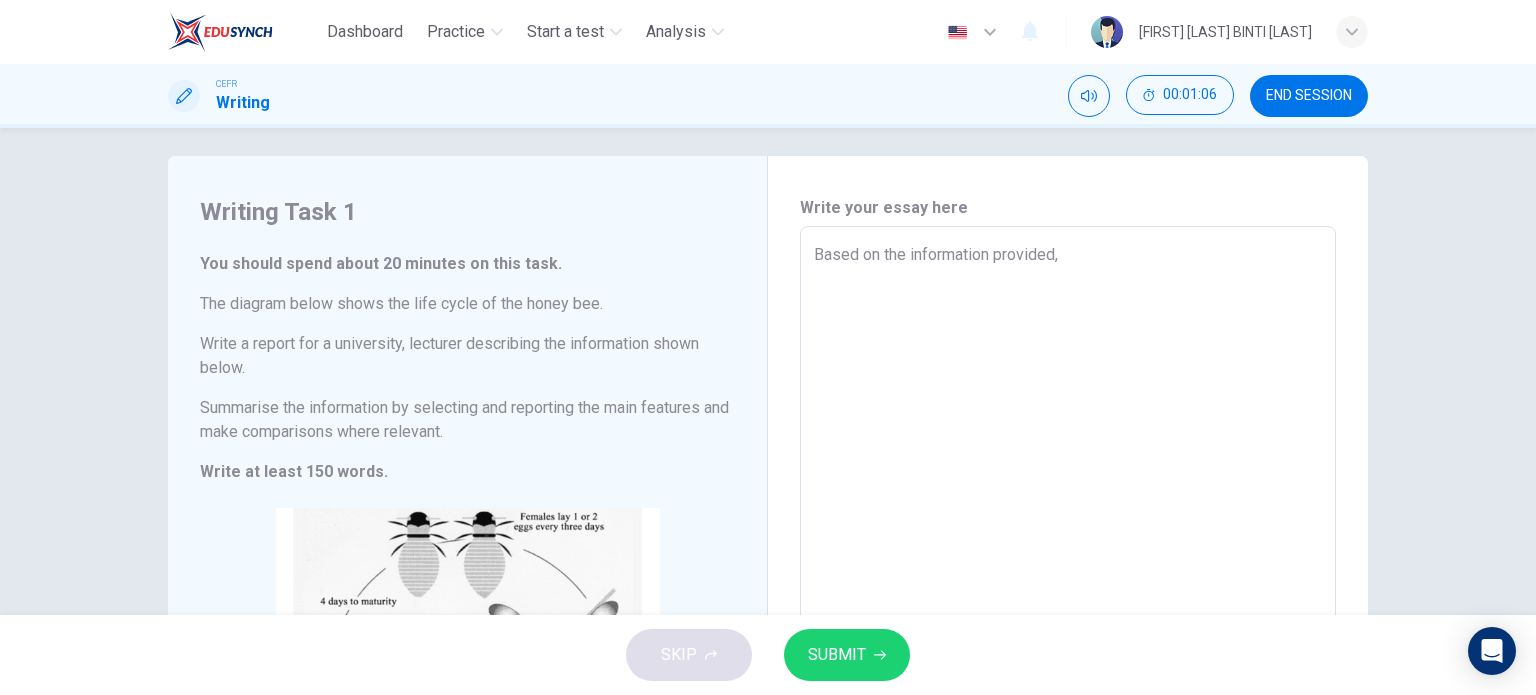 scroll, scrollTop: 12, scrollLeft: 0, axis: vertical 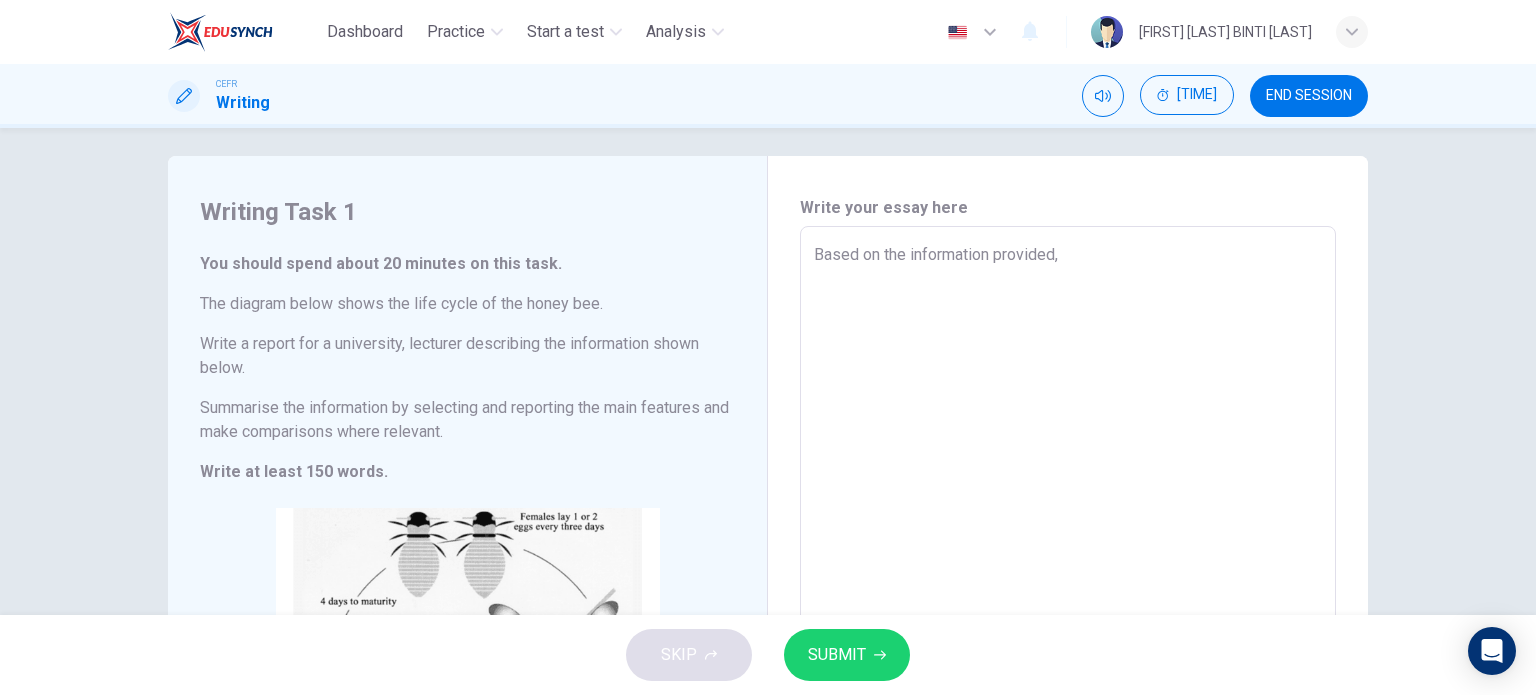 drag, startPoint x: 906, startPoint y: 253, endPoint x: 985, endPoint y: 243, distance: 79.630394 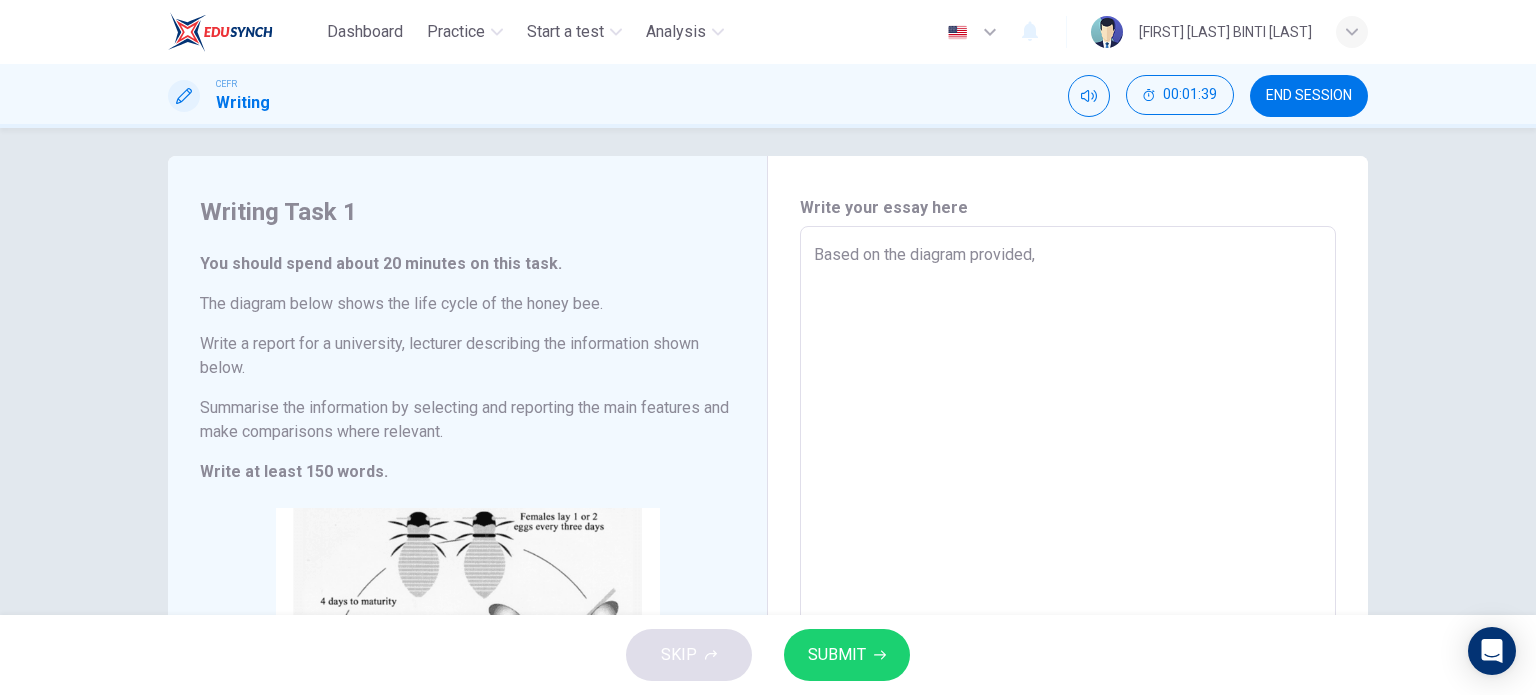 click on "Based on the diagram provided," at bounding box center (1068, 542) 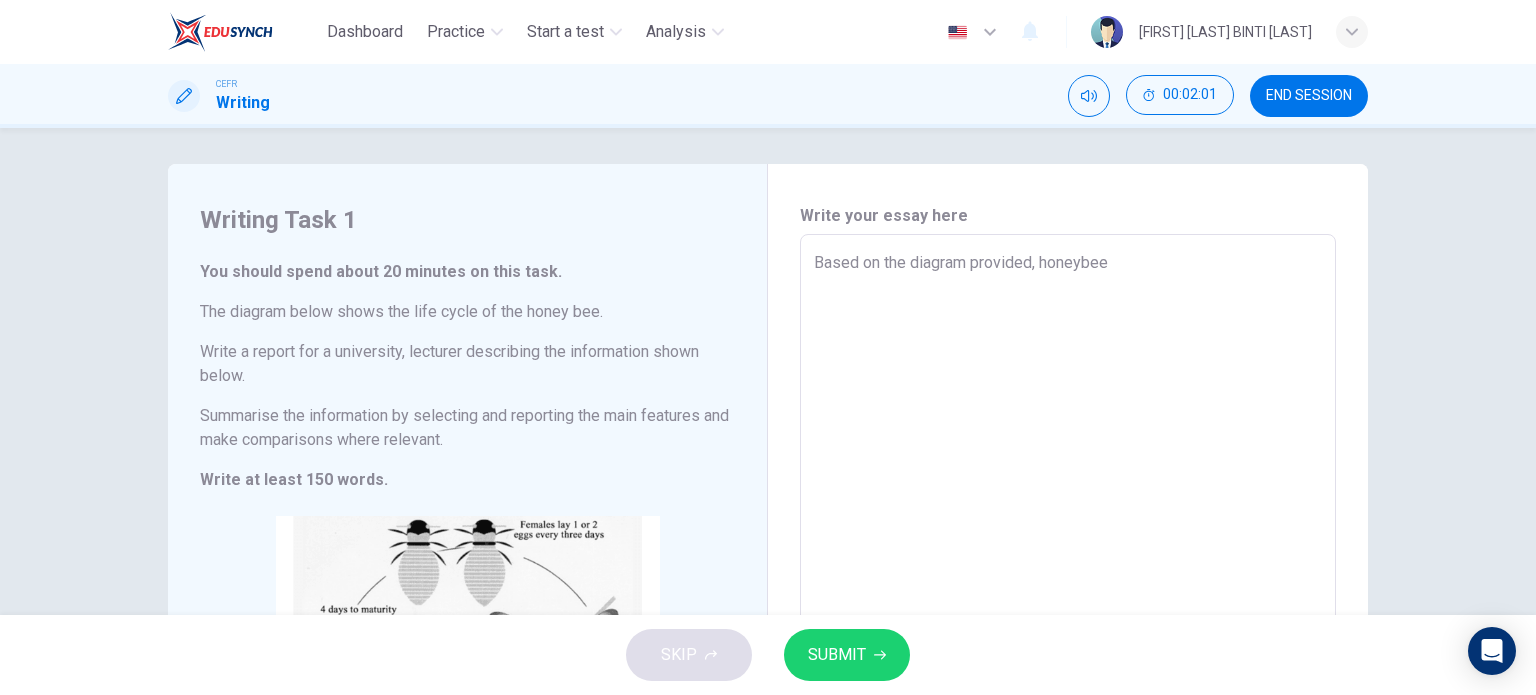 scroll, scrollTop: 0, scrollLeft: 0, axis: both 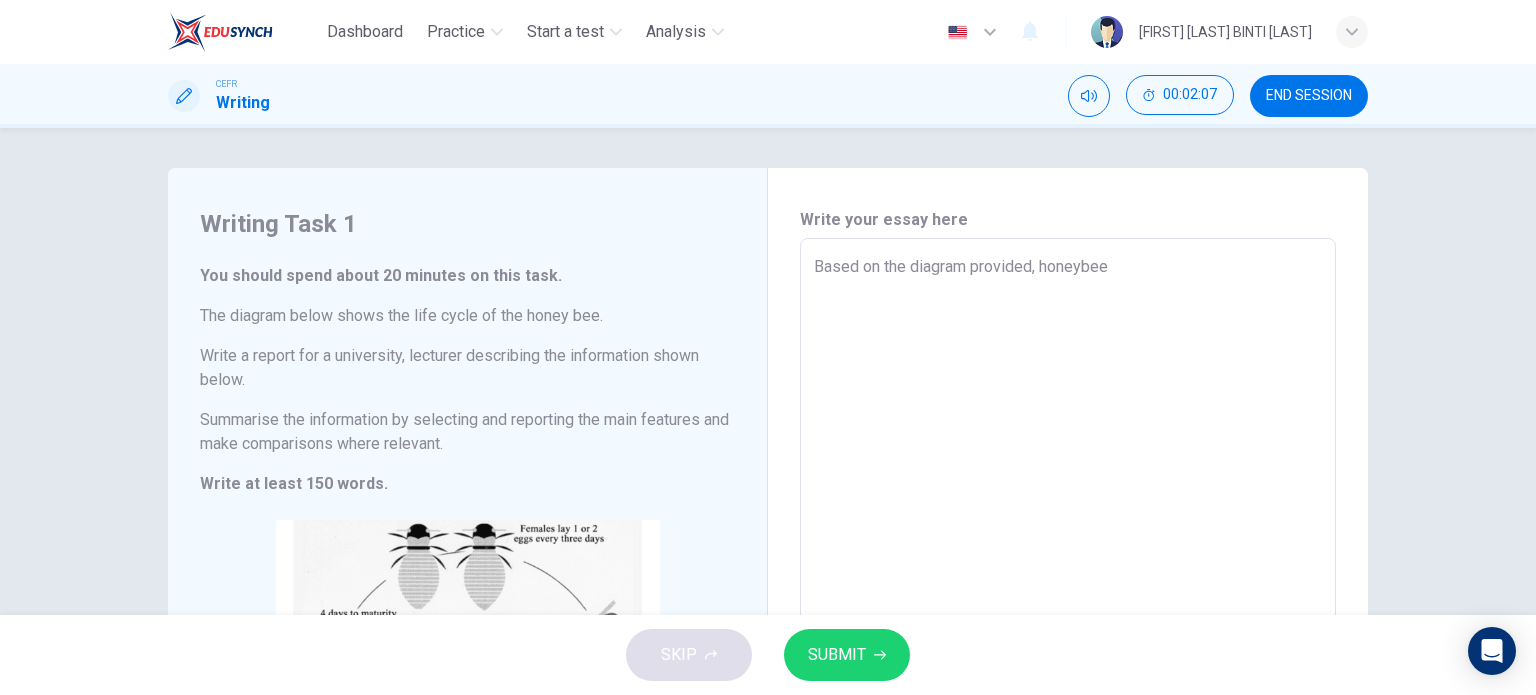 drag, startPoint x: 287, startPoint y: 356, endPoint x: 508, endPoint y: 376, distance: 221.90314 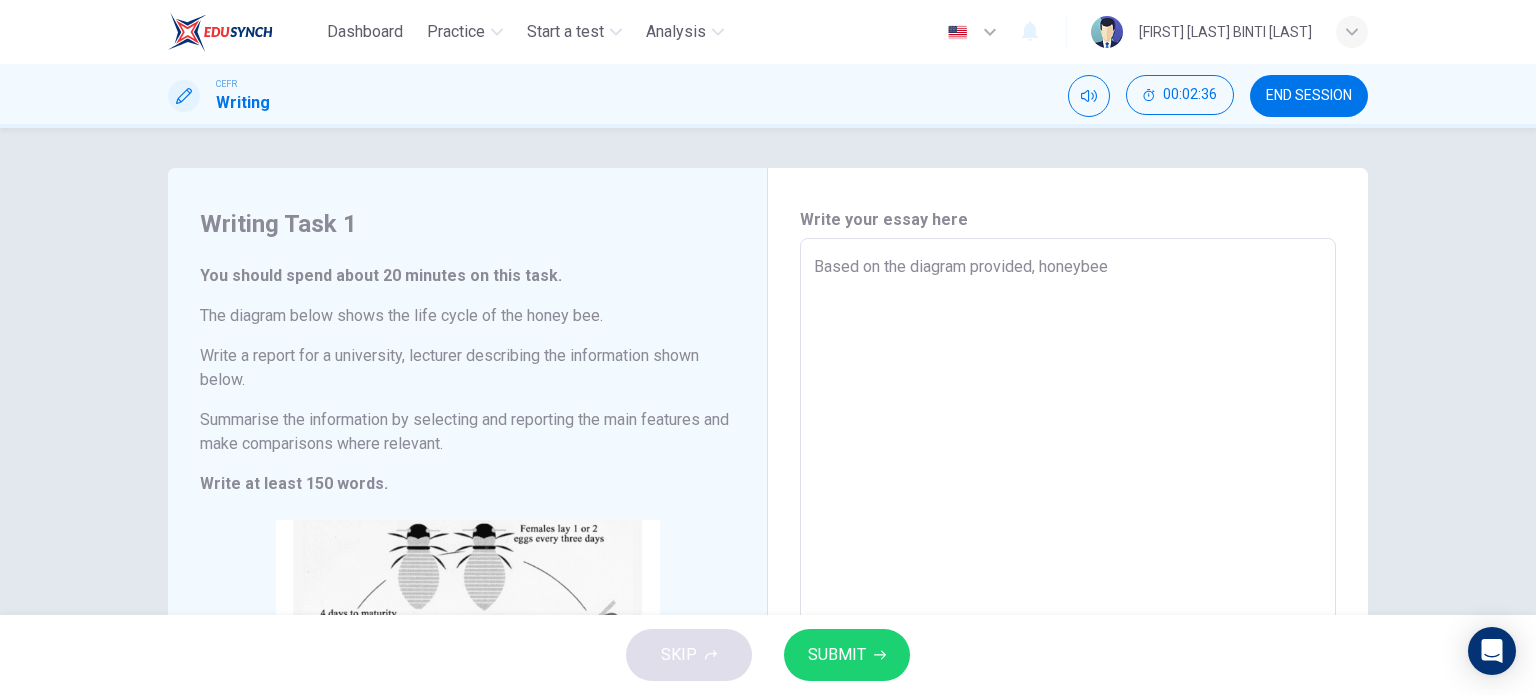 click on "Based on the diagram provided, honeybee" at bounding box center (1068, 554) 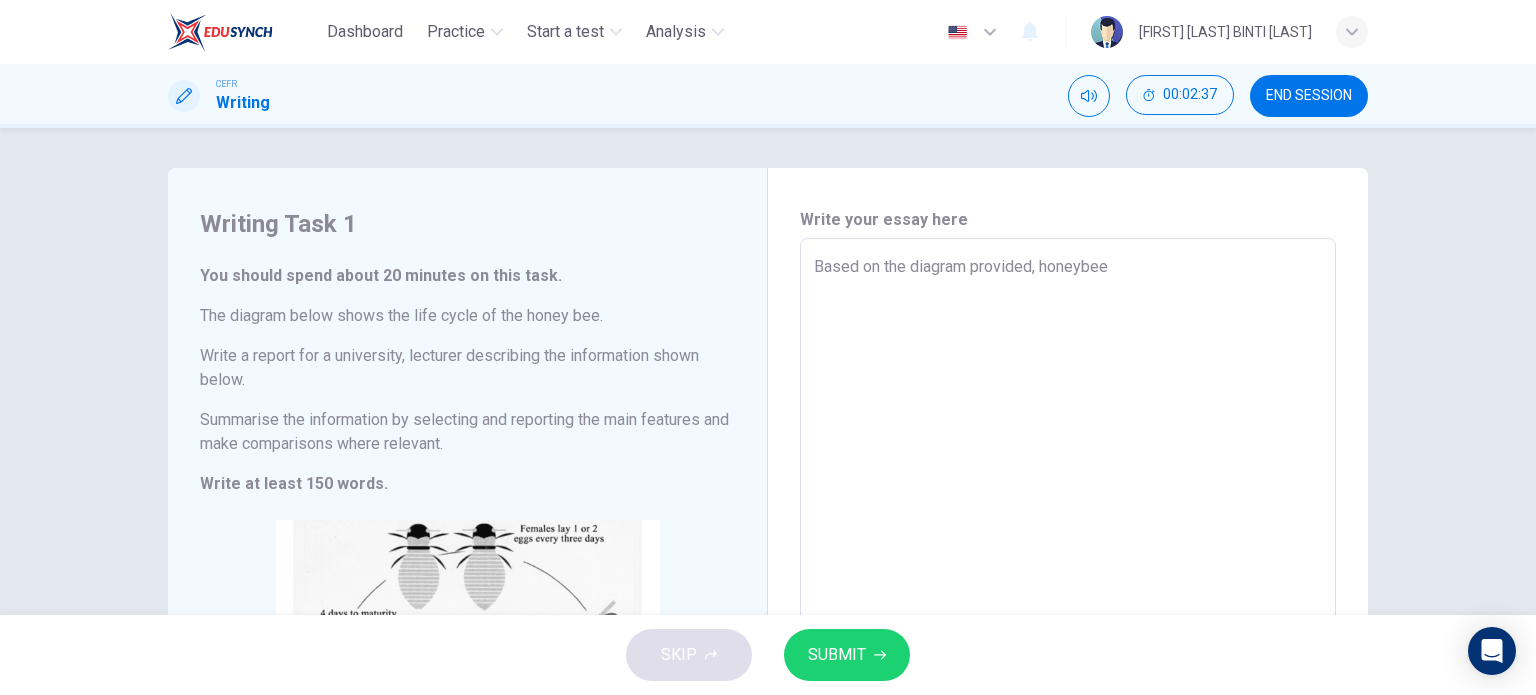 drag, startPoint x: 1101, startPoint y: 257, endPoint x: 631, endPoint y: 249, distance: 470.06808 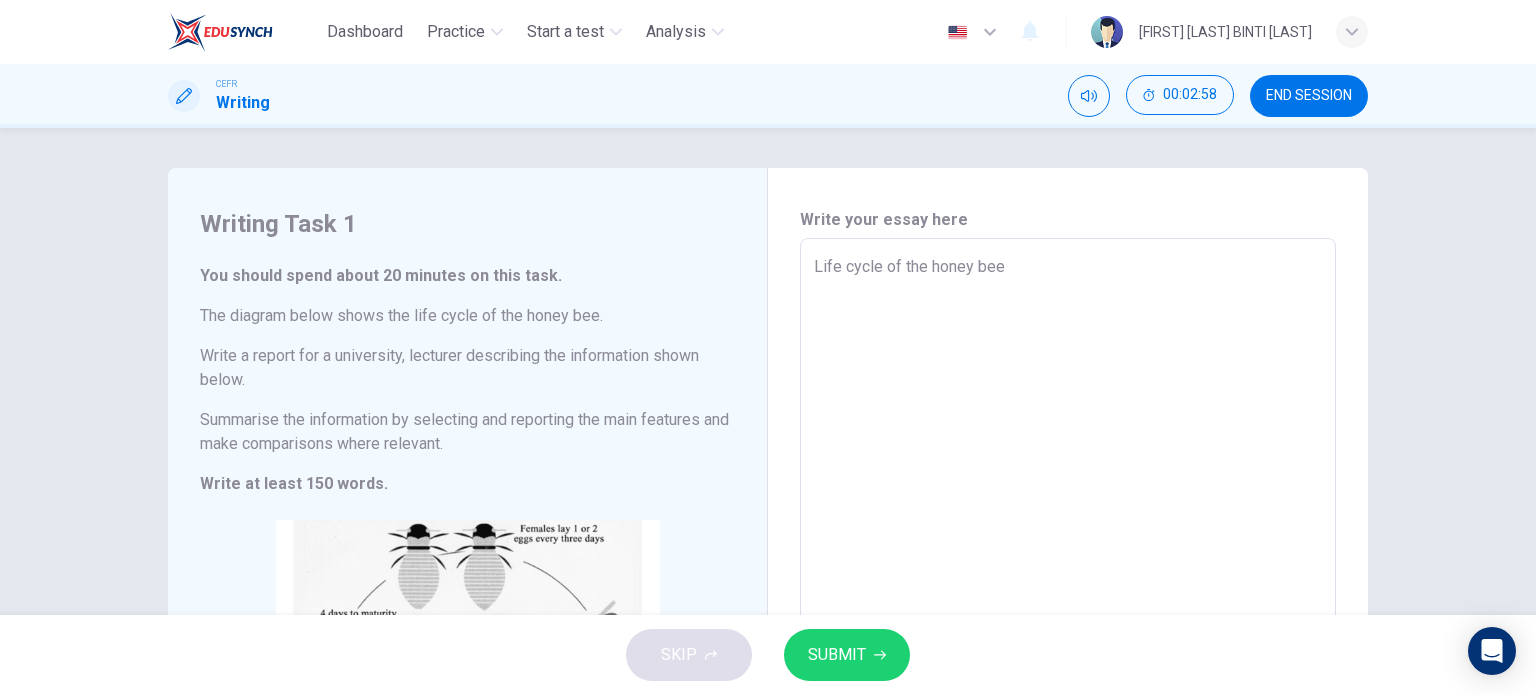click on "Life cycle of the honey bee" at bounding box center [1068, 554] 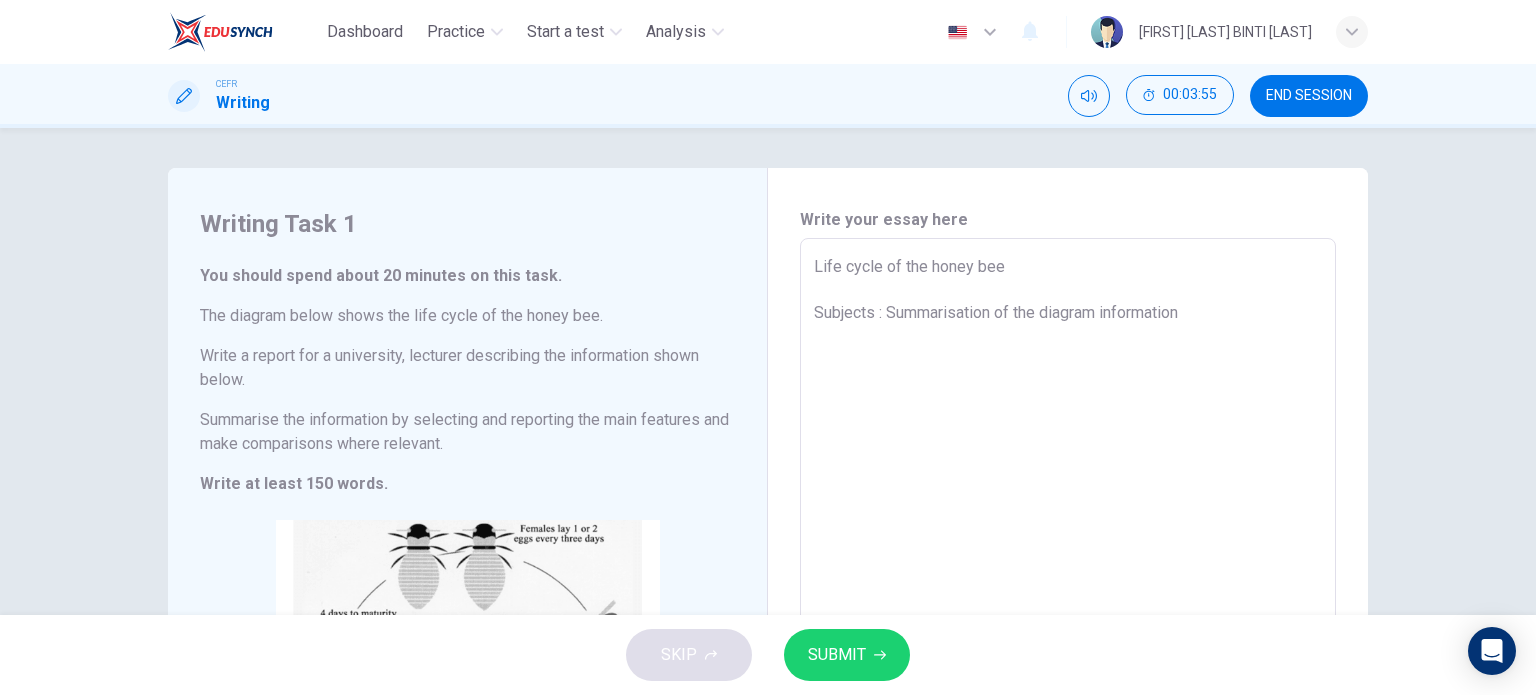 click on "Life cycle of the honey bee
Subjects : Summarisation of the diagram information" at bounding box center [1068, 554] 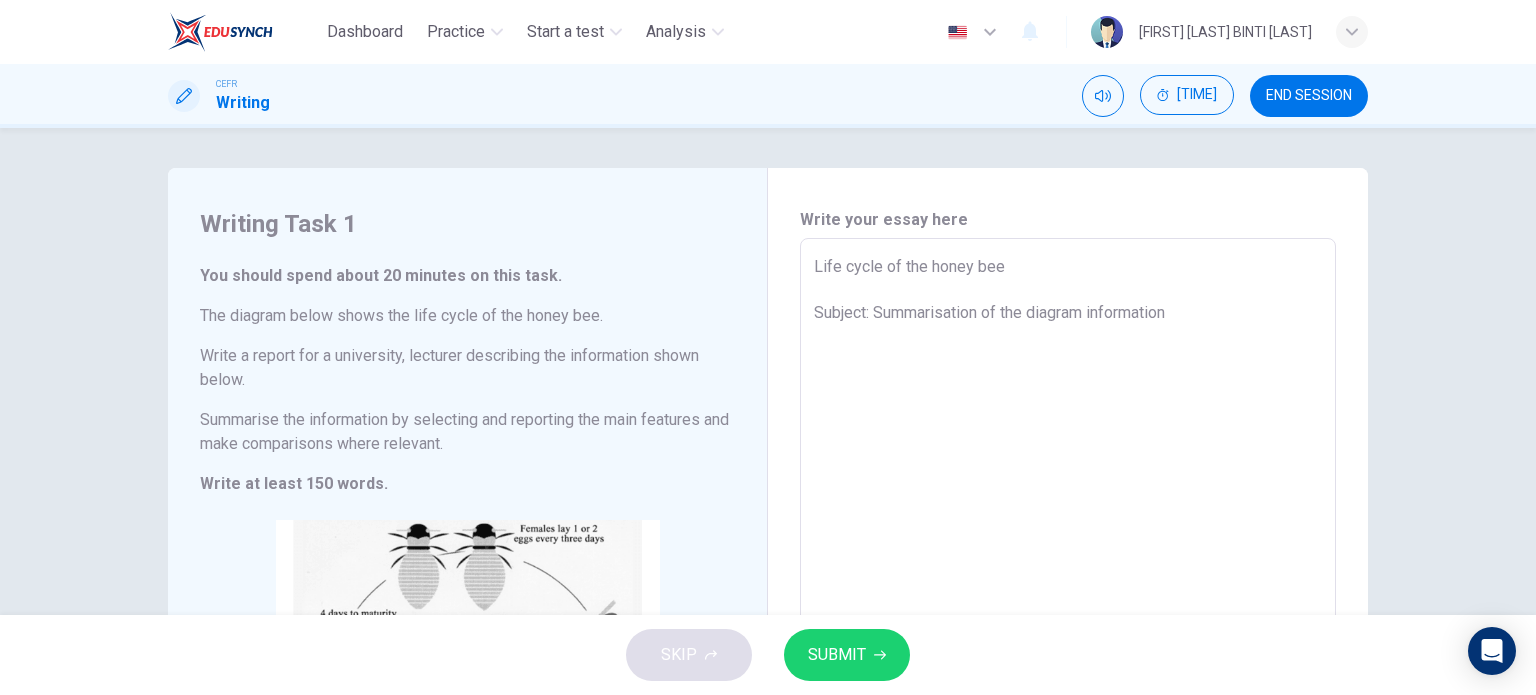 click on "Life cycle of the honey bee
Subject: Summarisation of the diagram information" at bounding box center (1068, 554) 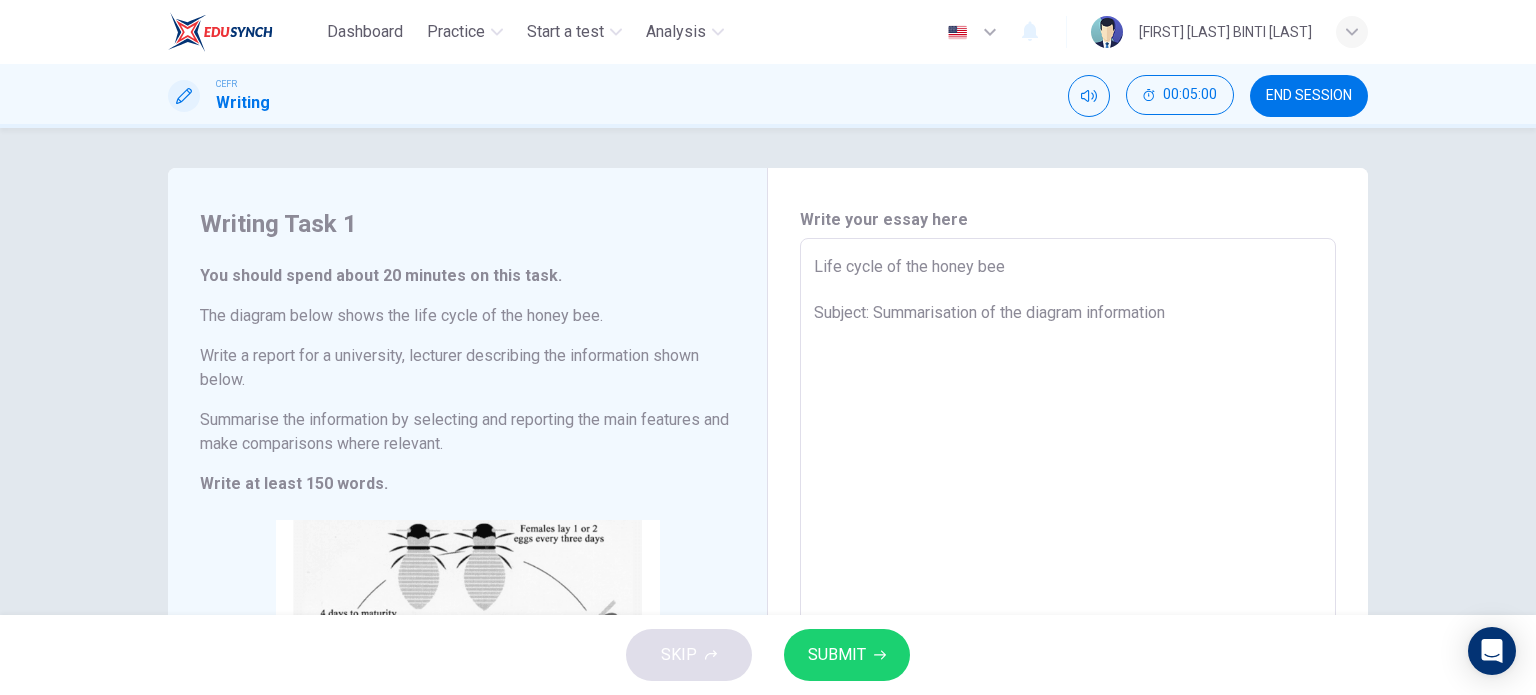 scroll, scrollTop: 100, scrollLeft: 0, axis: vertical 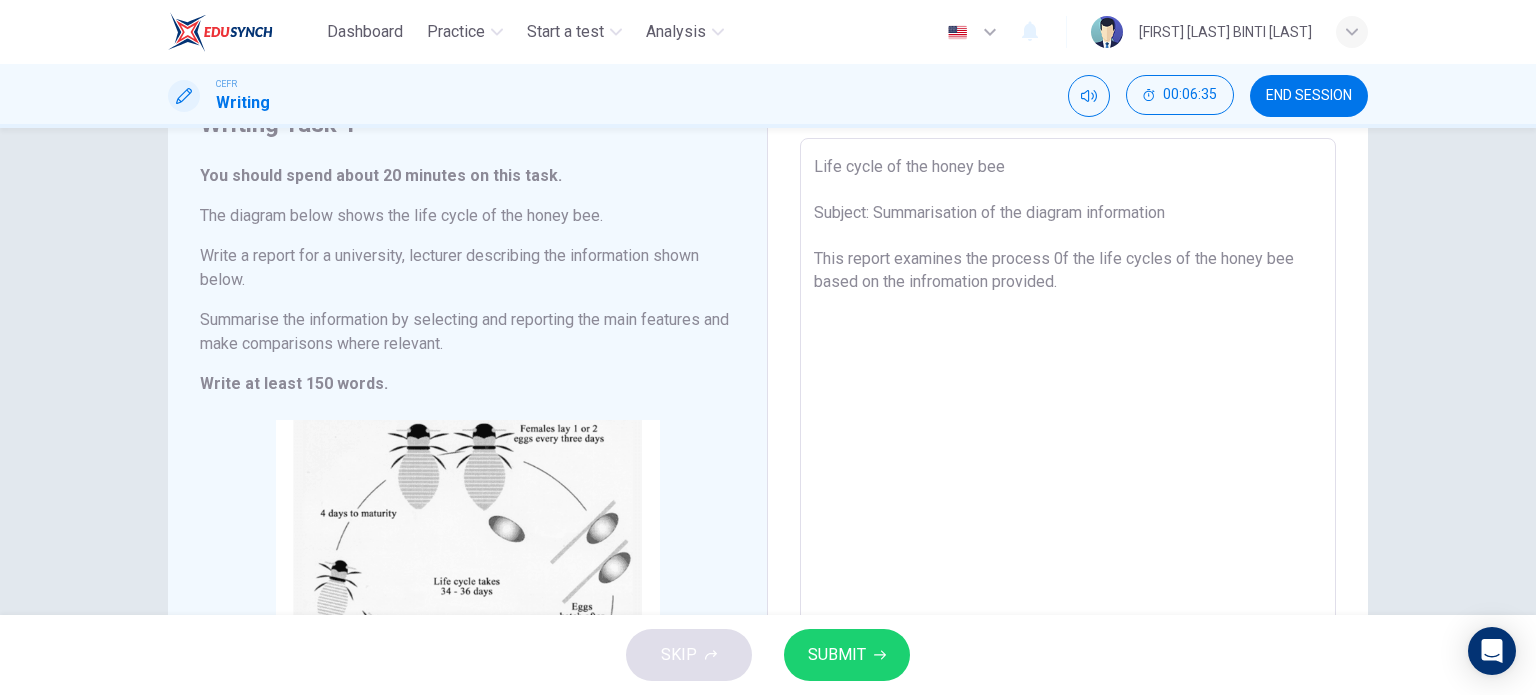 click on "Life cycle of the honey bee
Subject: Summarisation of the diagram information
This report examines the process 0f the life cycles of the honey bee based on the infromation provided." at bounding box center [1068, 454] 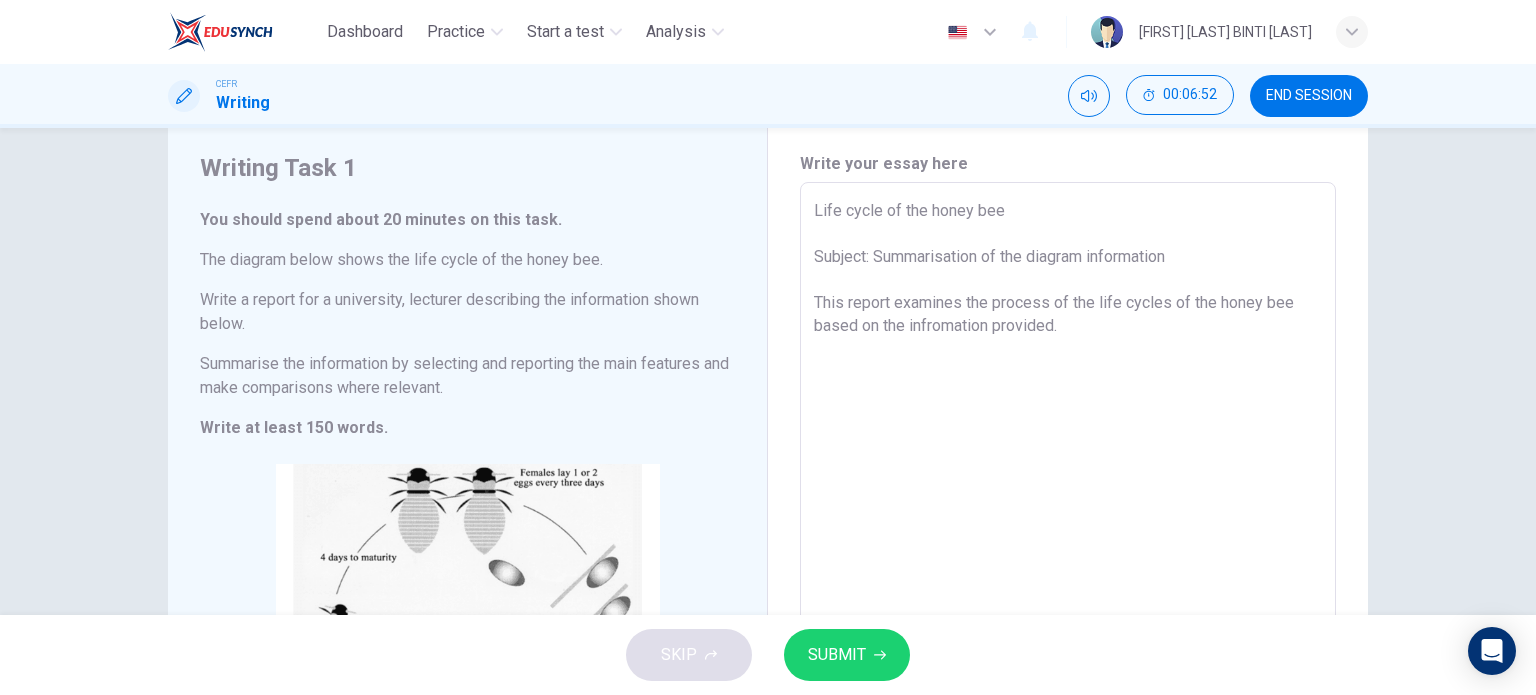 scroll, scrollTop: 100, scrollLeft: 0, axis: vertical 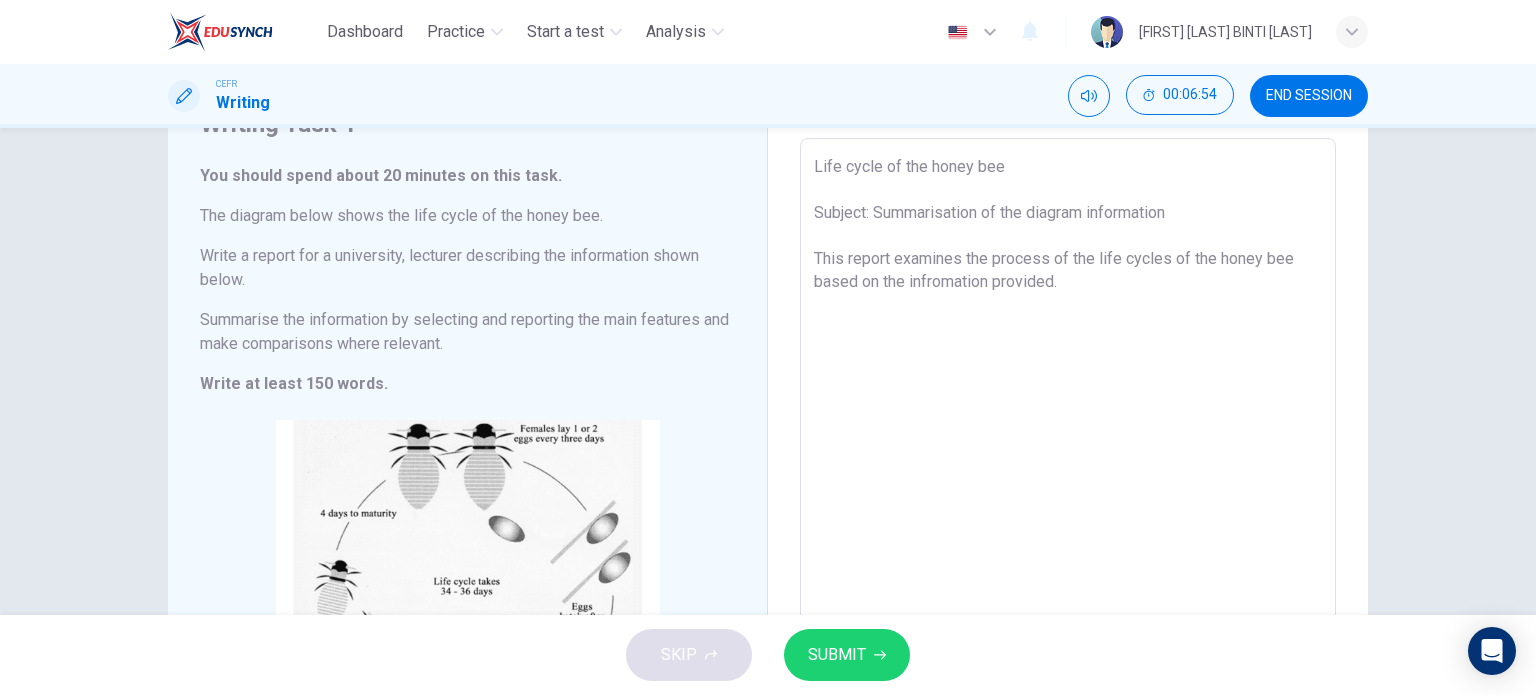 click on "Life cycle of the honey bee
Subject: Summarisation of the diagram information
This report examines the process of the life cycles of the honey bee based on the infromation provided." at bounding box center [1068, 454] 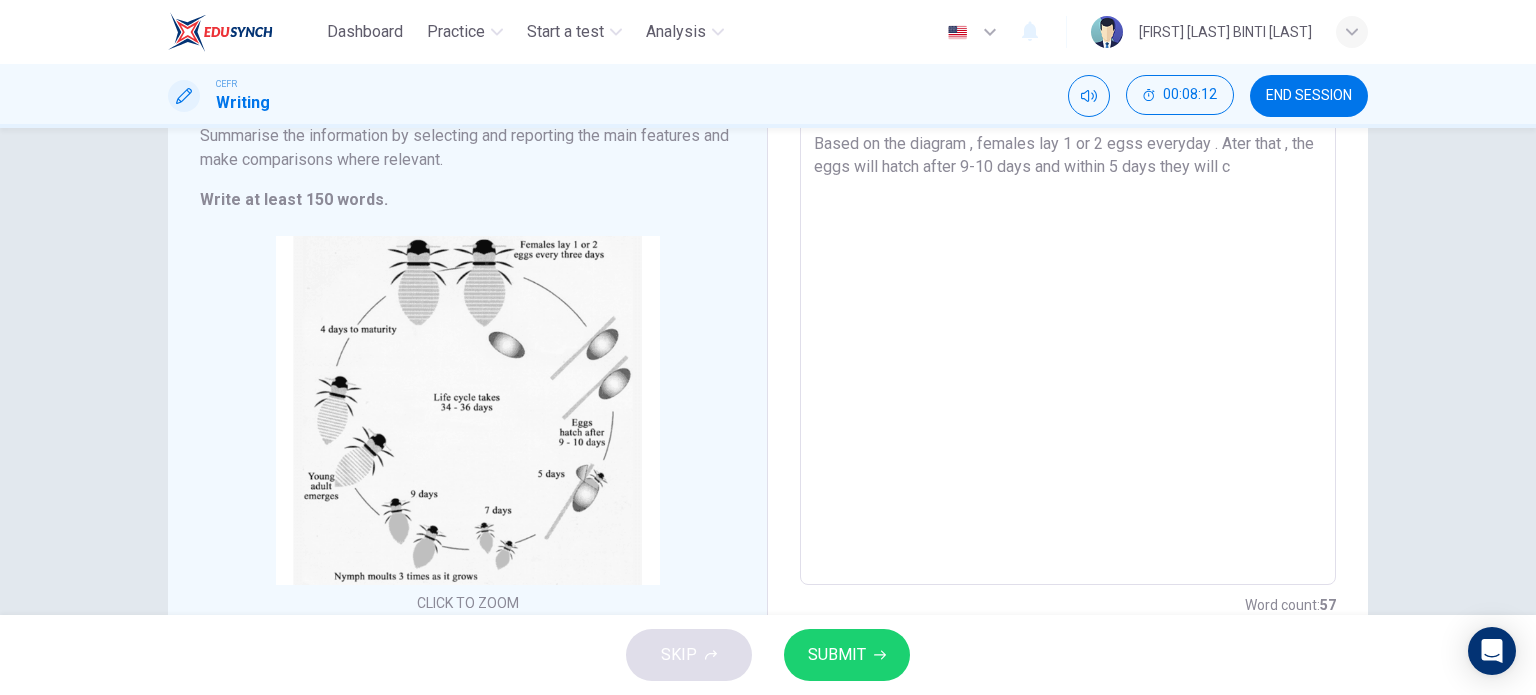 scroll, scrollTop: 288, scrollLeft: 0, axis: vertical 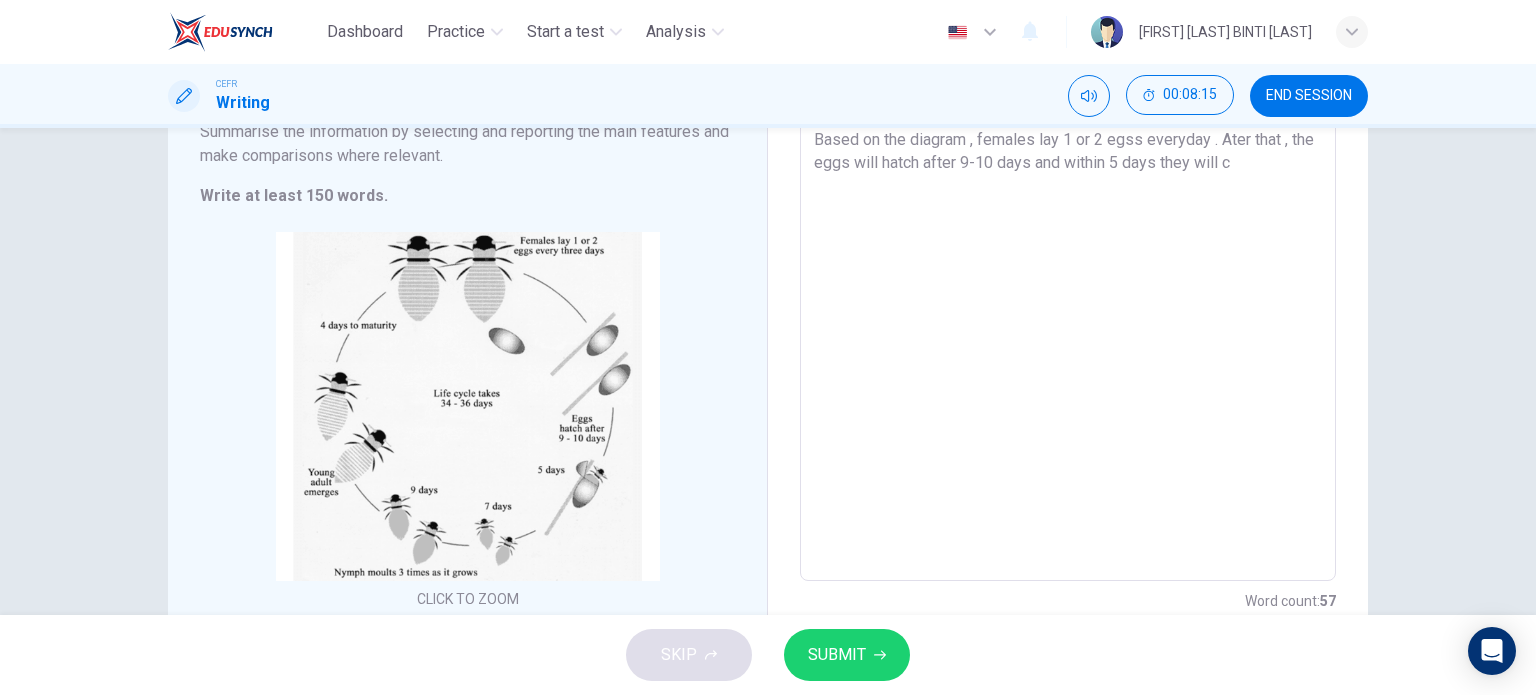 click on "Life cycle of the honey bee
Subject: Summarisation of the diagram information
This report examines the process of the life cycles of the honey bee based on the infromation provided.
Based on the diagram , females lay 1 or 2 egss everyday . Ater that , the eggs will hatch after 9-10 days and within 5 days they will c" at bounding box center (1068, 266) 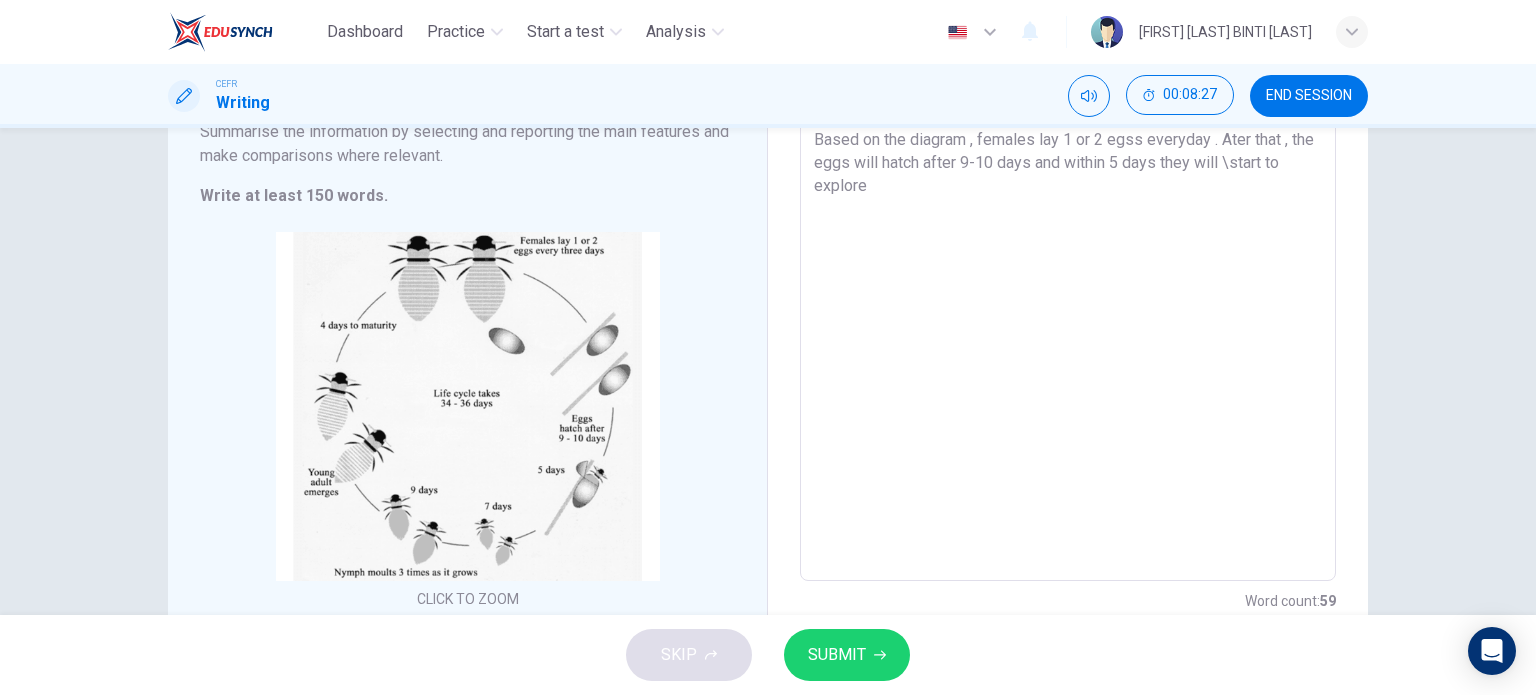 click on "Life cycle of the honey bee
Subject: Summarisation of the diagram information
This report examines the process of the life cycles of the honey bee based on the infromation provided.
Based on the diagram , females lay 1 or 2 egss everyday . Ater that , the eggs will hatch after 9-10 days and within 5 days they will \start to explore" at bounding box center (1068, 266) 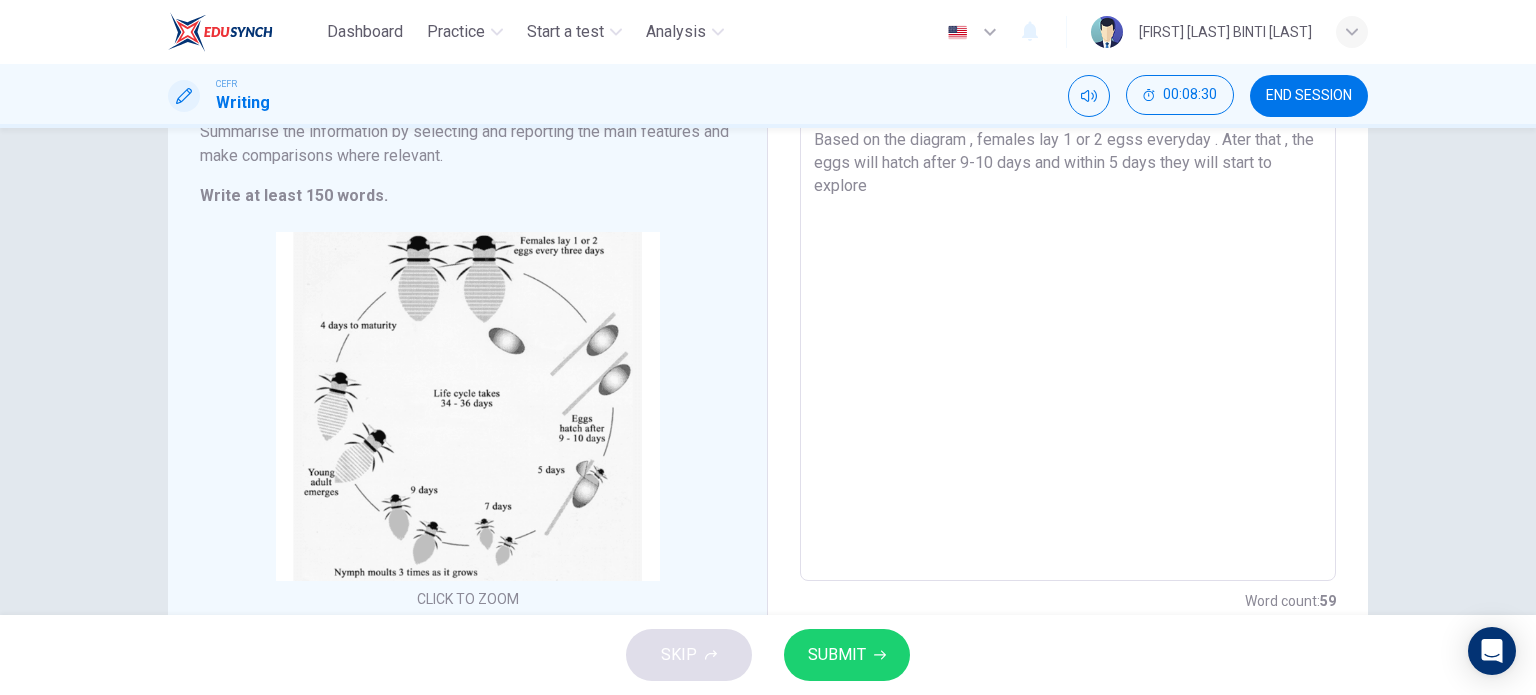 click on "Life cycle of the honey bee
Subject: Summarisation of the diagram information
This report examines the process of the life cycles of the honey bee based on the infromation provided.
Based on the diagram , females lay 1 or 2 egss everyday . Ater that , the eggs will hatch after 9-10 days and within 5 days they will start to explore" at bounding box center (1068, 266) 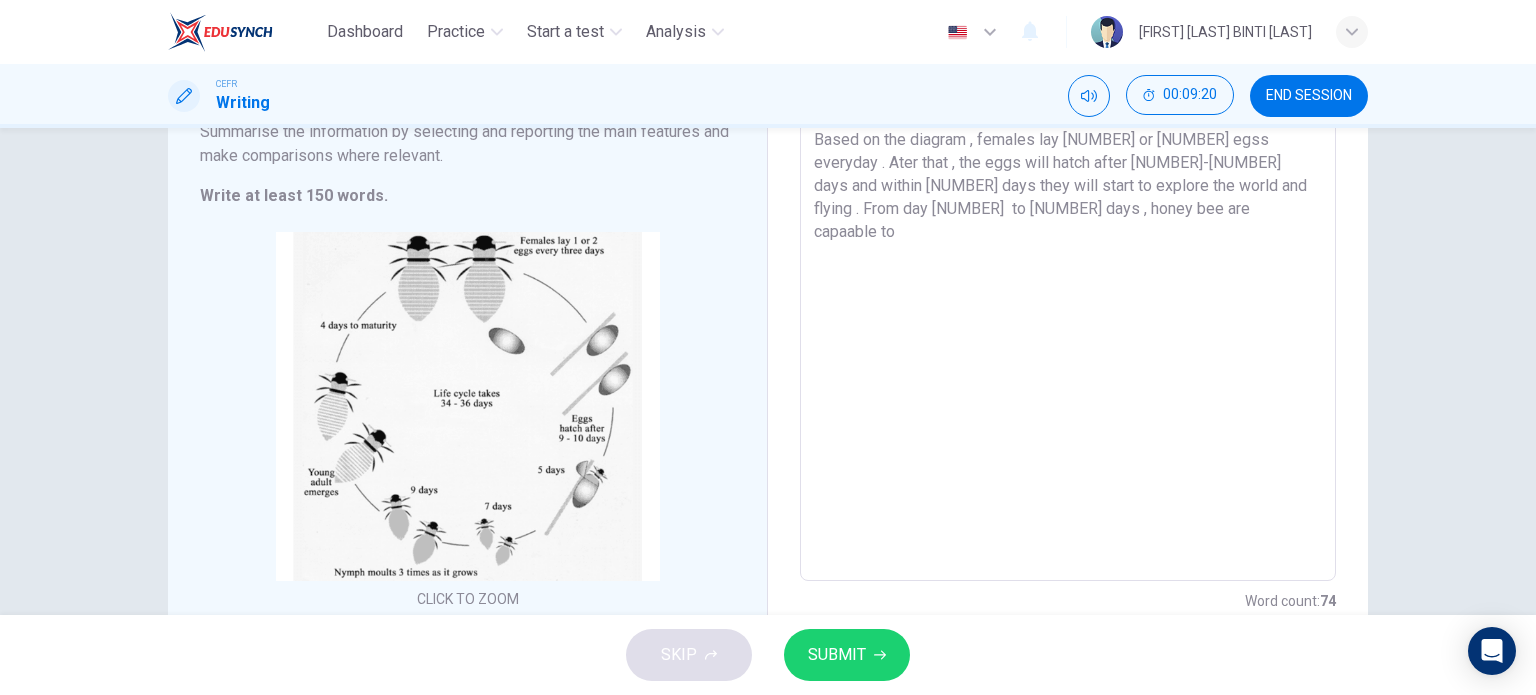 click on "Life cycle of the honey bee
Subject: Summarisation of the diagram information
This report examines the process of the life cycles of the honey bee based on the infromation provided.
Based on the diagram , females lay [NUMBER] or [NUMBER] egss everyday . Ater that , the eggs will hatch after [NUMBER]-[NUMBER] days and within [NUMBER] days they will start to explore the world and flying . From day [NUMBER]  to [NUMBER] days , honey bee are capaable to" at bounding box center [1068, 266] 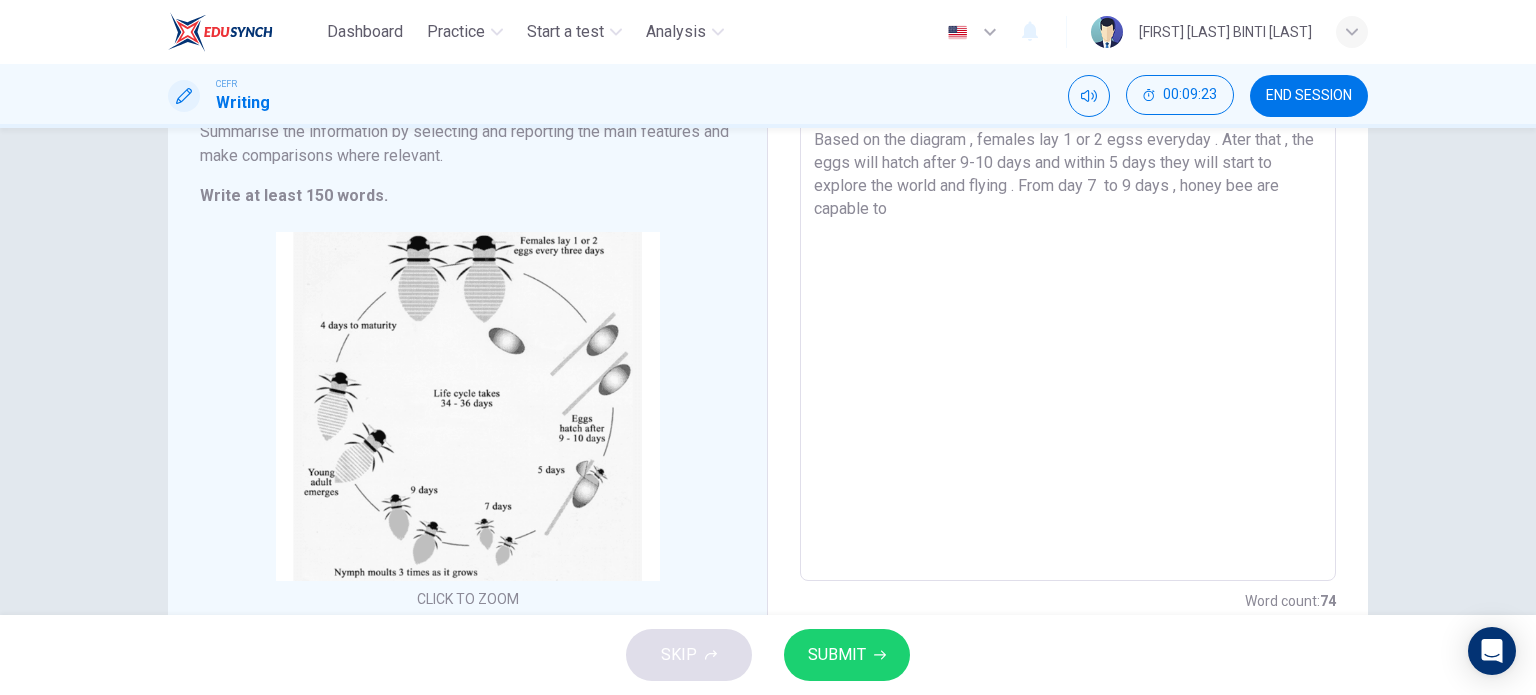 click on "Life cycle of the honey bee
Subject: Summarisation of the diagram information
This report examines the process of the life cycles of the honey bee based on the infromation provided.
Based on the diagram , females lay 1 or 2 egss everyday . Ater that , the eggs will hatch after 9-10 days and within 5 days they will start to explore the world and flying . From day 7  to 9 days , honey bee are capable to" at bounding box center [1068, 266] 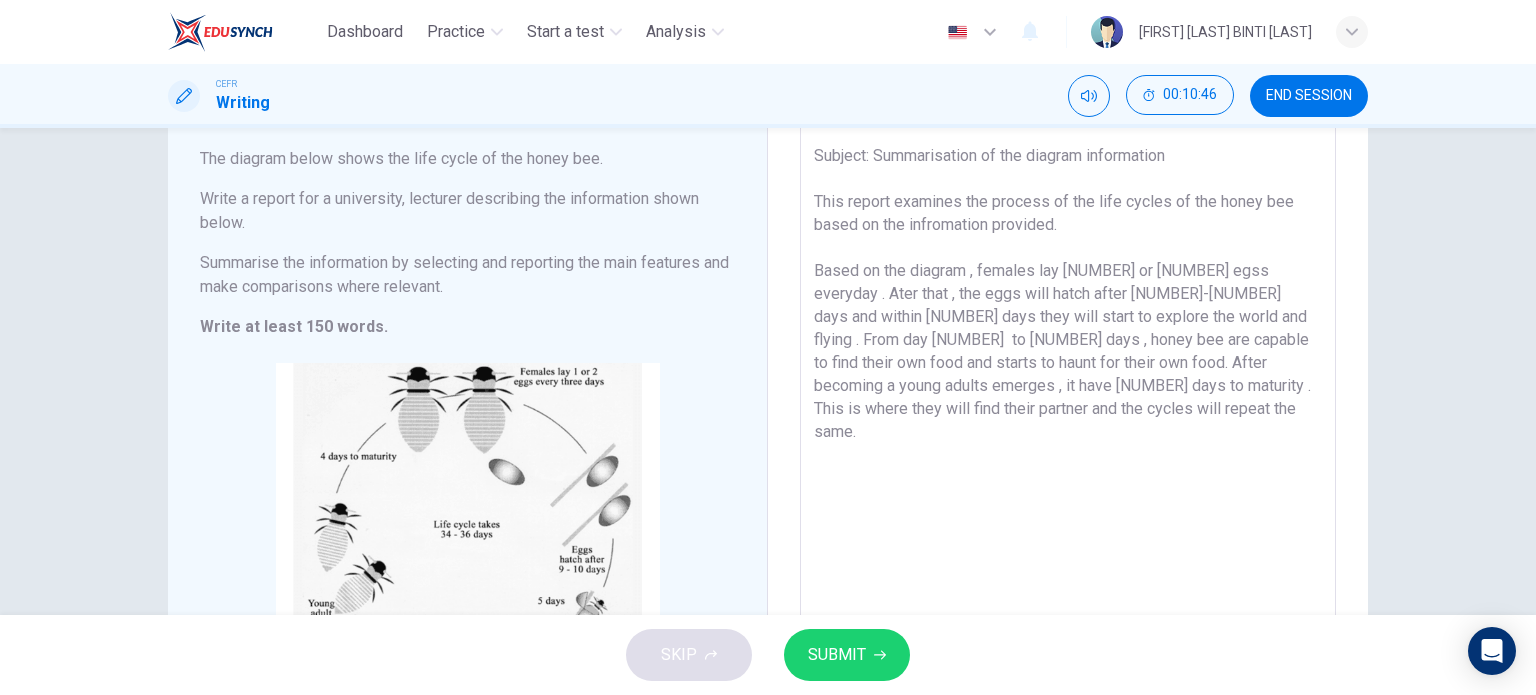 scroll, scrollTop: 0, scrollLeft: 0, axis: both 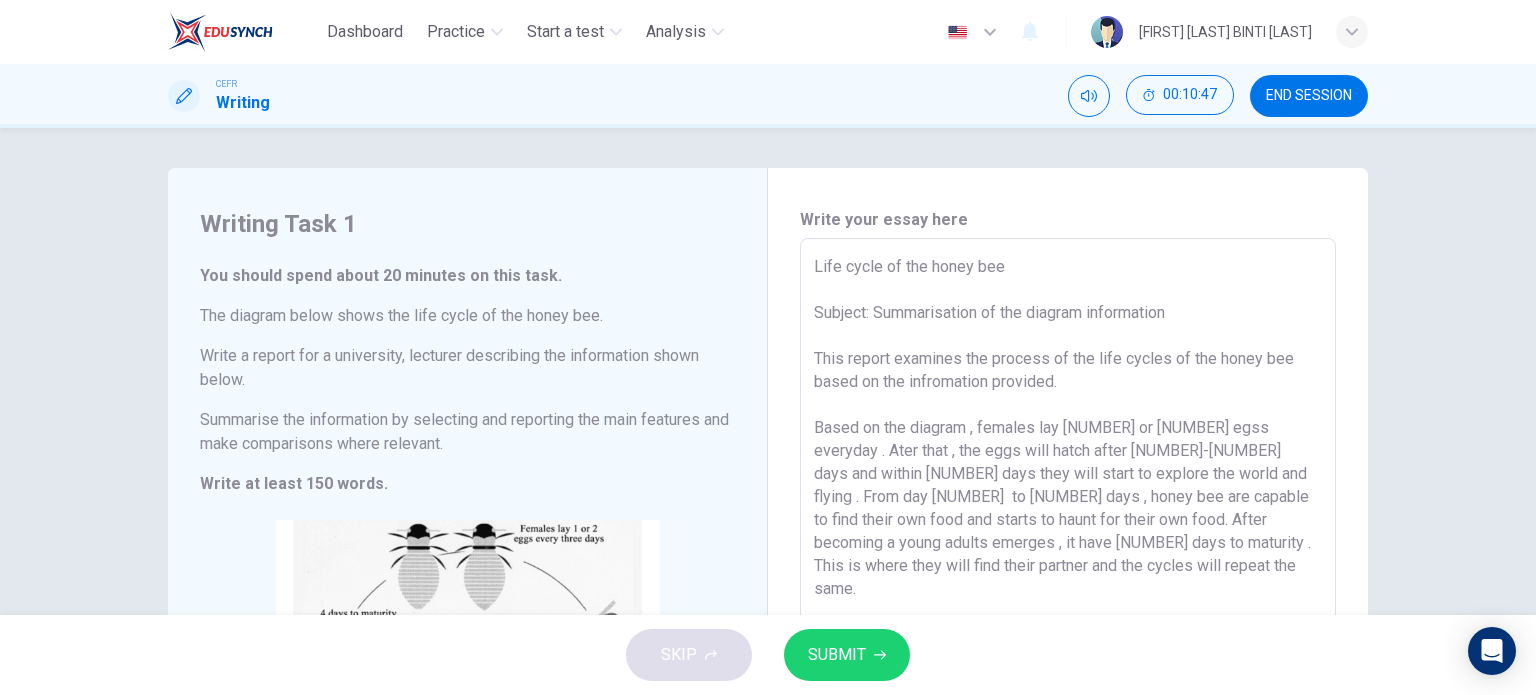 drag, startPoint x: 869, startPoint y: 372, endPoint x: 912, endPoint y: 466, distance: 103.36827 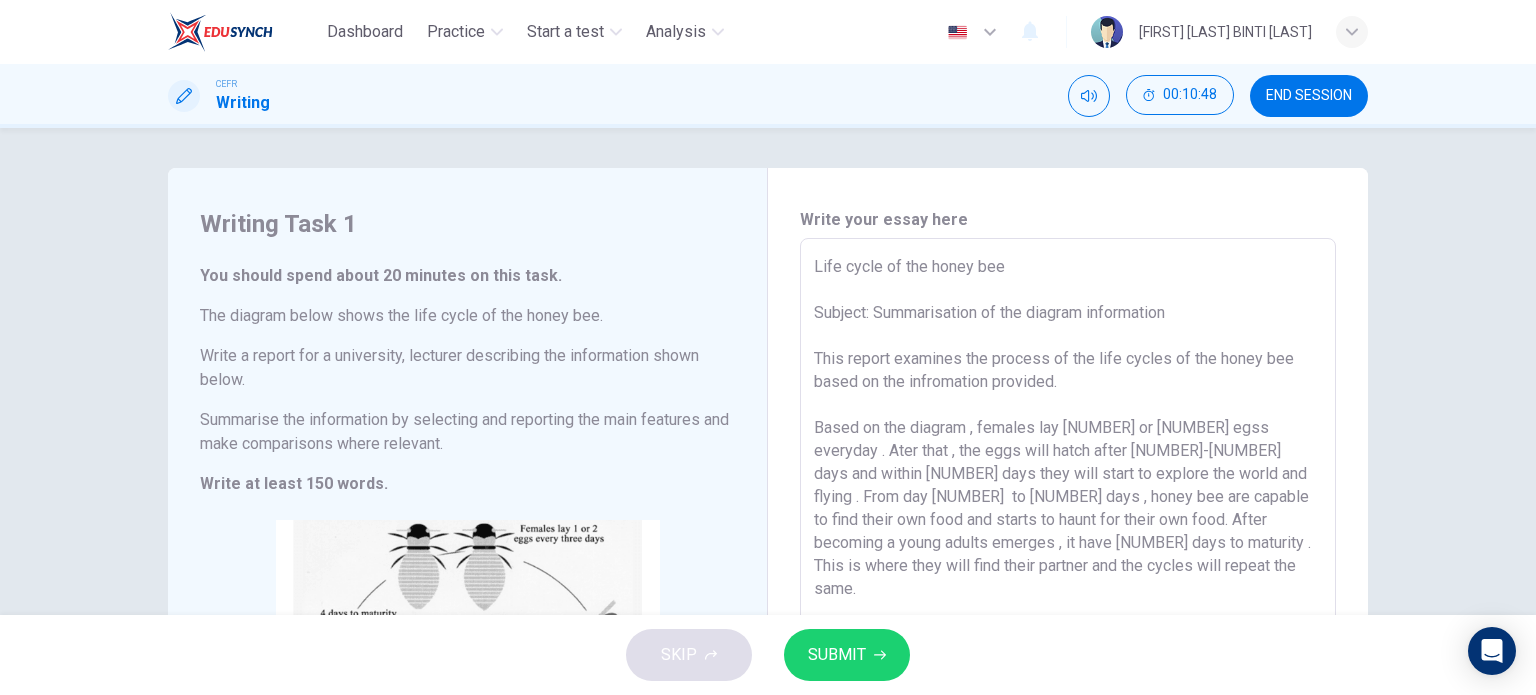 click on "Life cycle of the honey bee
Subject: Summarisation of the diagram information
This report examines the process of the life cycles of the honey bee based on the infromation provided.
Based on the diagram , females lay [NUMBER] or [NUMBER] egss everyday . Ater that , the eggs will hatch after [NUMBER]-[NUMBER] days and within [NUMBER] days they will start to explore the world and flying . From day [NUMBER]  to [NUMBER] days , honey bee are capable to find their own food and starts to haunt for their own food. After becoming a young adults emerges , it have [NUMBER] days to maturity . This is where they will find their partner and the cycles will repeat the same." at bounding box center (1068, 554) 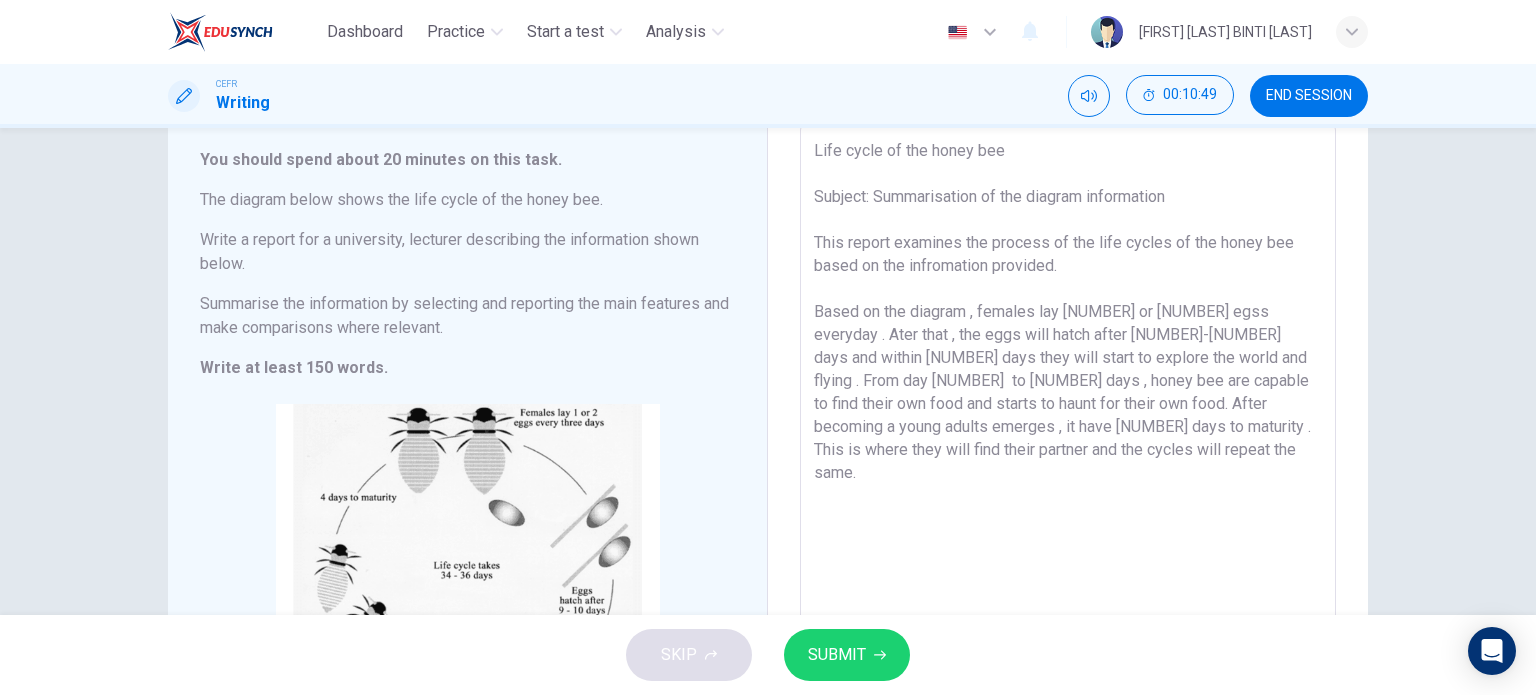 scroll, scrollTop: 200, scrollLeft: 0, axis: vertical 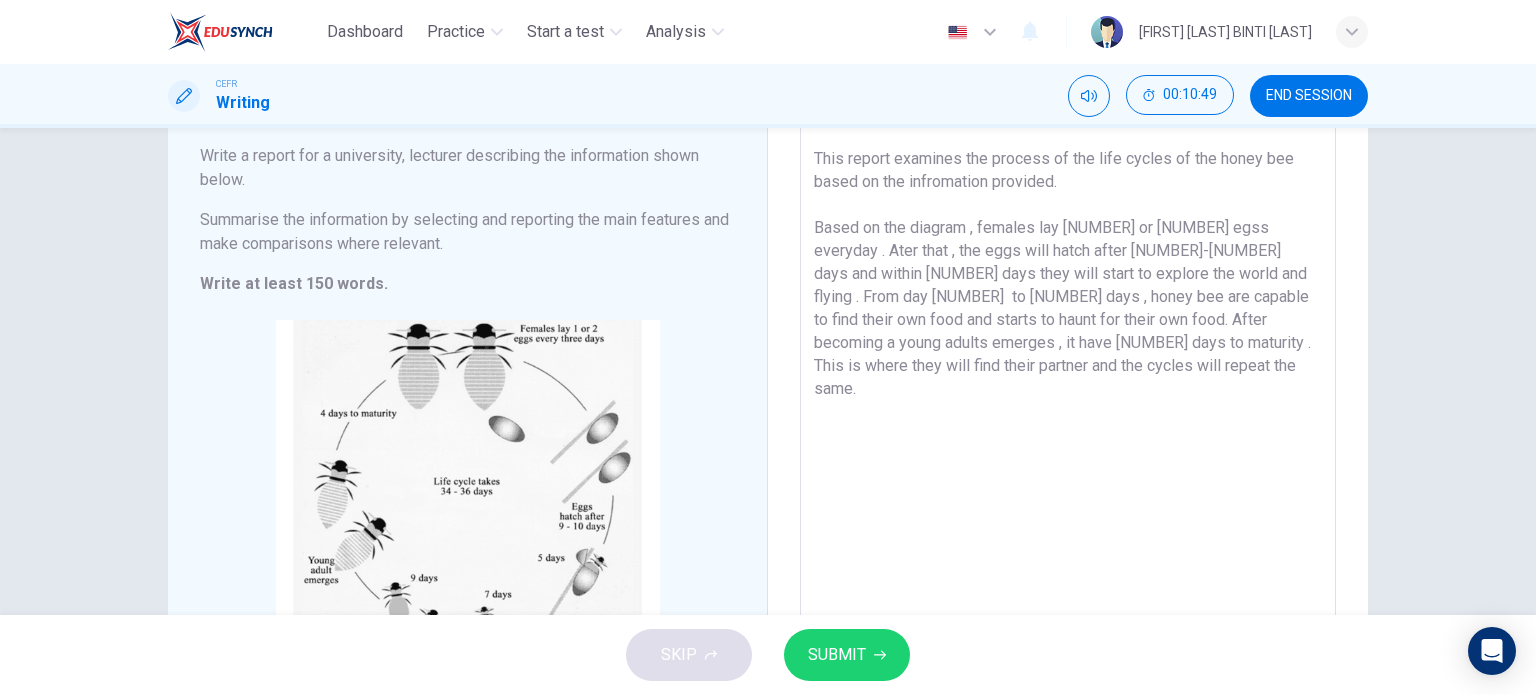click on "Life cycle of the honey bee
Subject: Summarisation of the diagram information
This report examines the process of the life cycles of the honey bee based on the infromation provided.
Based on the diagram , females lay [NUMBER] or [NUMBER] egss everyday . Ater that , the eggs will hatch after [NUMBER]-[NUMBER] days and within [NUMBER] days they will start to explore the world and flying . From day [NUMBER]  to [NUMBER] days , honey bee are capable to find their own food and starts to haunt for their own food. After becoming a young adults emerges , it have [NUMBER] days to maturity . This is where they will find their partner and the cycles will repeat the same." at bounding box center (1068, 354) 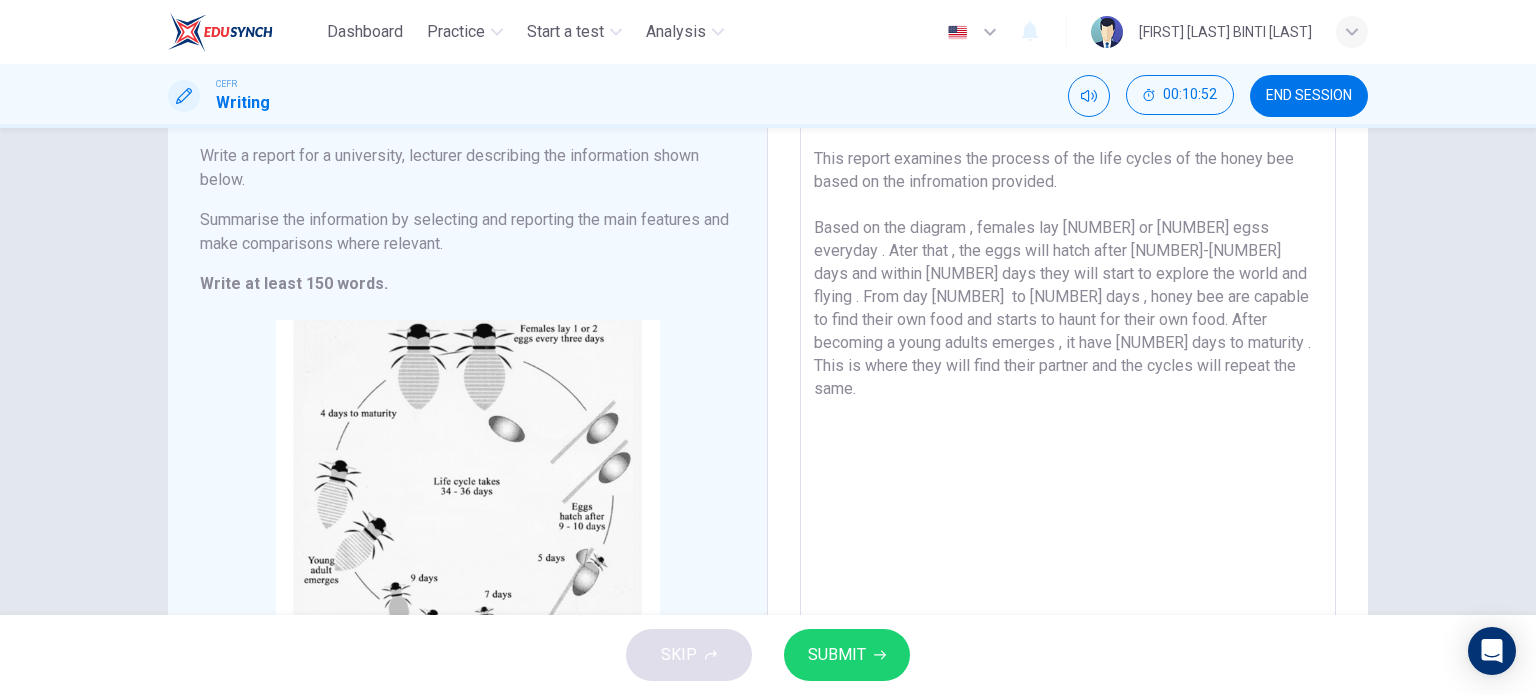 type on "Life cycle of the honey bee
Subject: Summarisation of the diagram information
This report examines the process of the life cycles of the honey bee based on the infromation provided.
Based on the diagram , females lay [NUMBER] or [NUMBER] egss everyday . Ater that , the eggs will hatch after [NUMBER]-[NUMBER] days and within [NUMBER] days they will start to explore the world and flying . From day [NUMBER]  to [NUMBER] days , honey bee are capable to find their own food and starts to haunt for their own food. After becoming a young adults emerges , it have [NUMBER] days to maturity . This is where they will find their partner and the cycles will repeat the same." 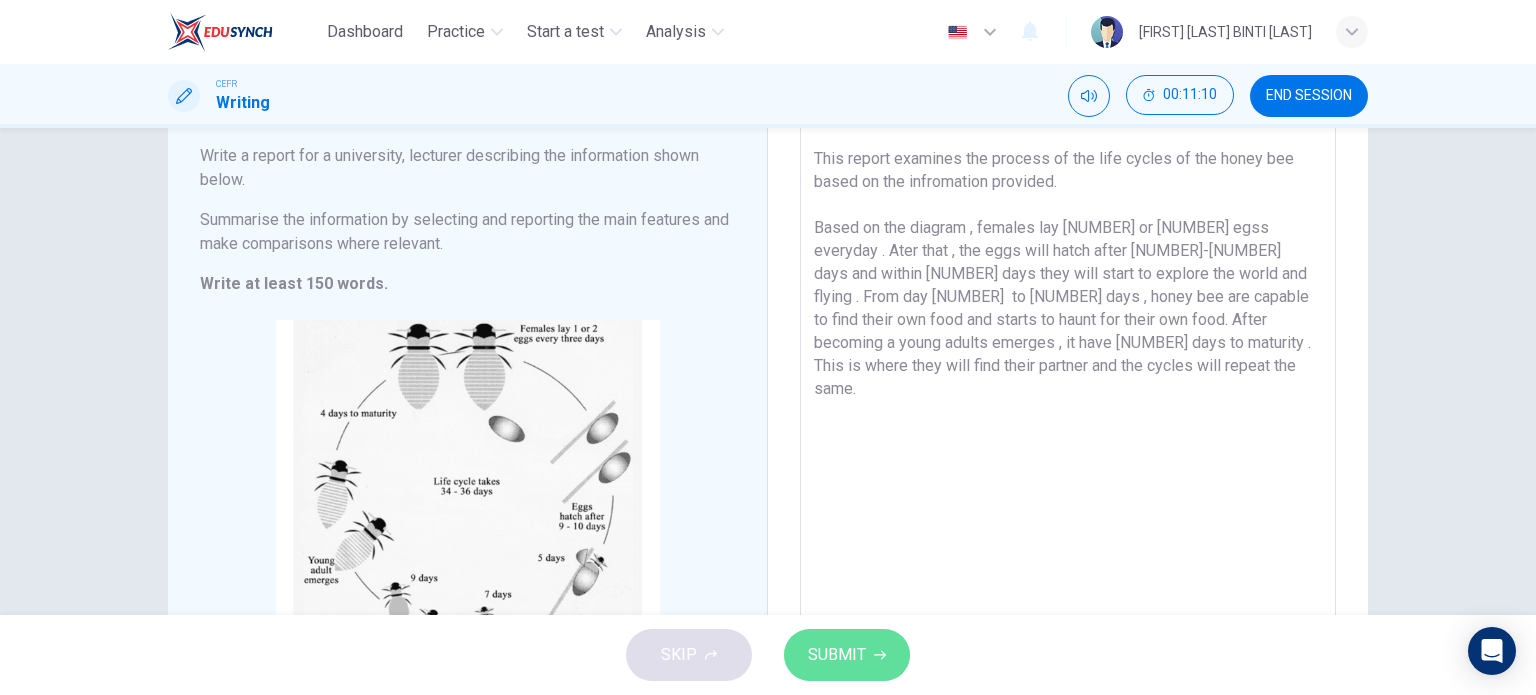 click on "SUBMIT" at bounding box center [847, 655] 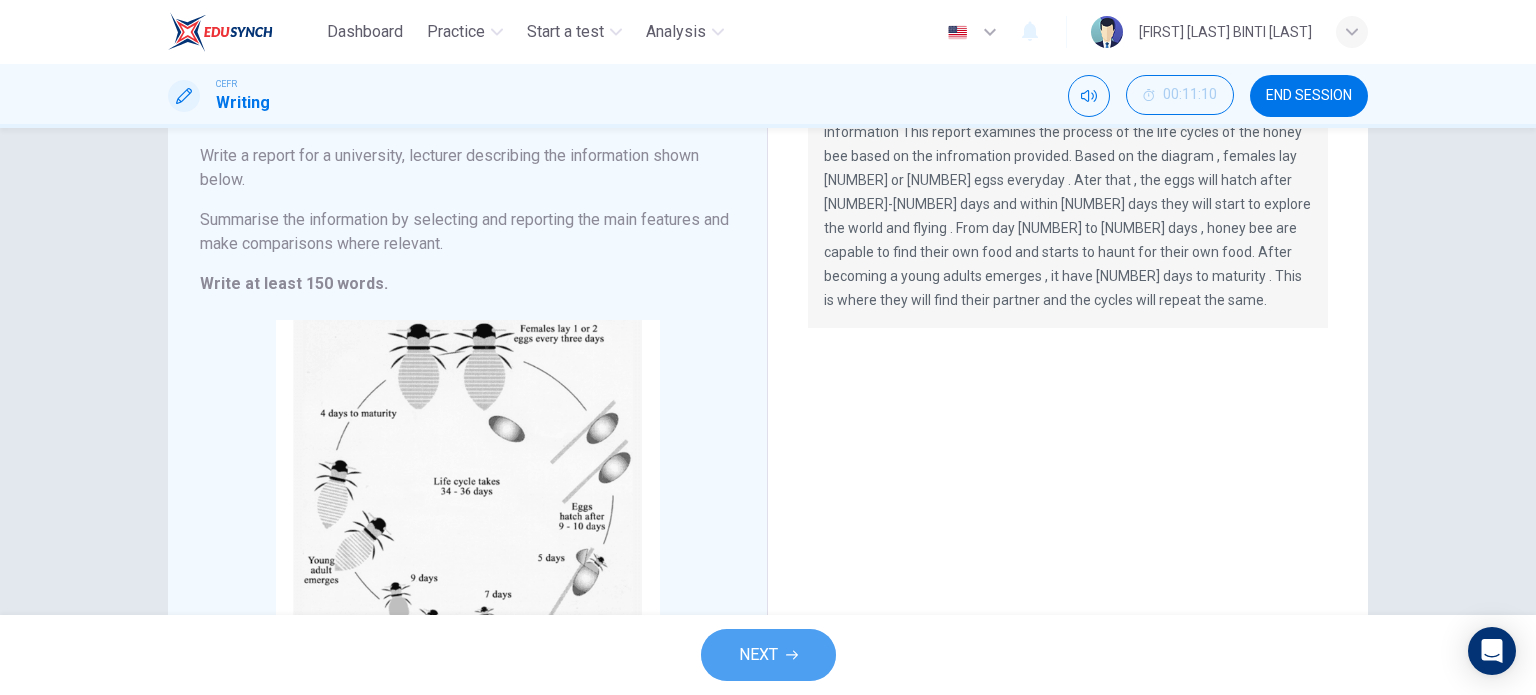 click on "NEXT" at bounding box center (768, 655) 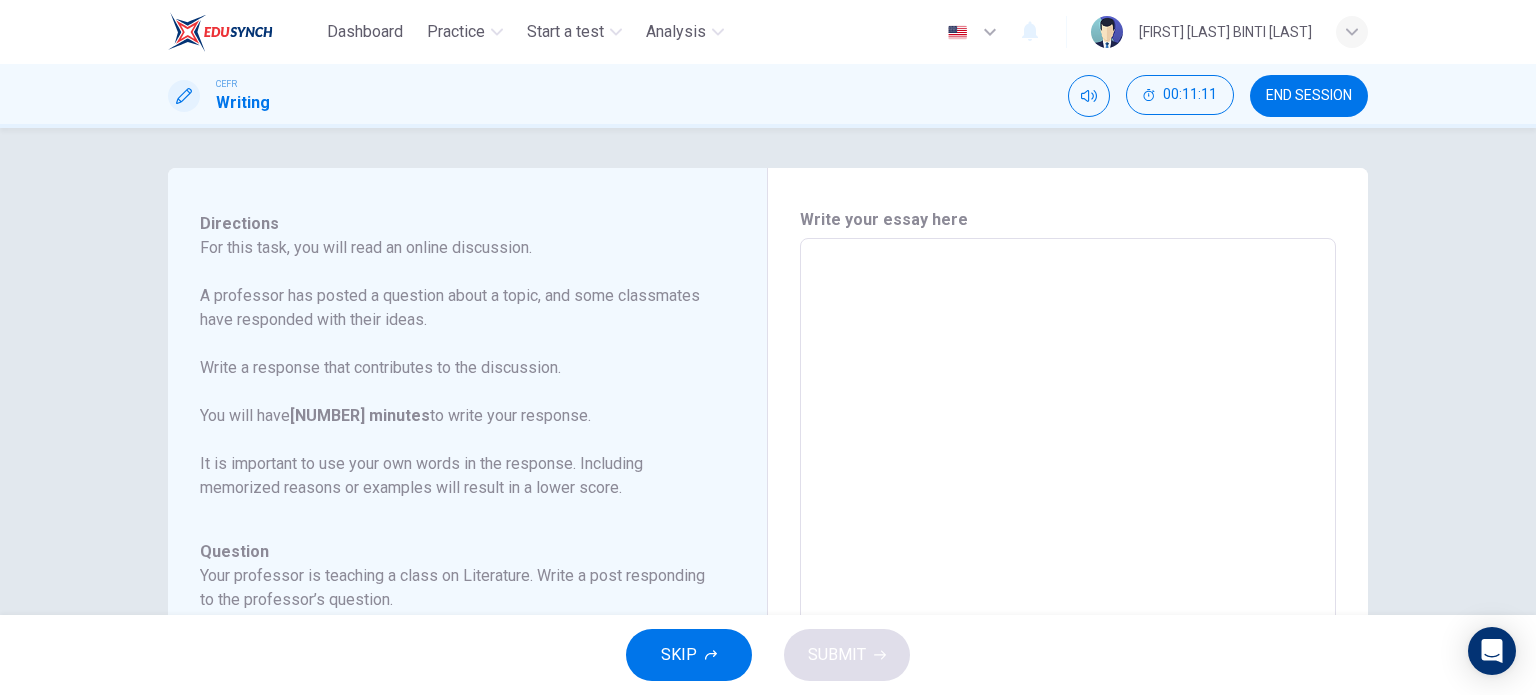 scroll, scrollTop: 0, scrollLeft: 0, axis: both 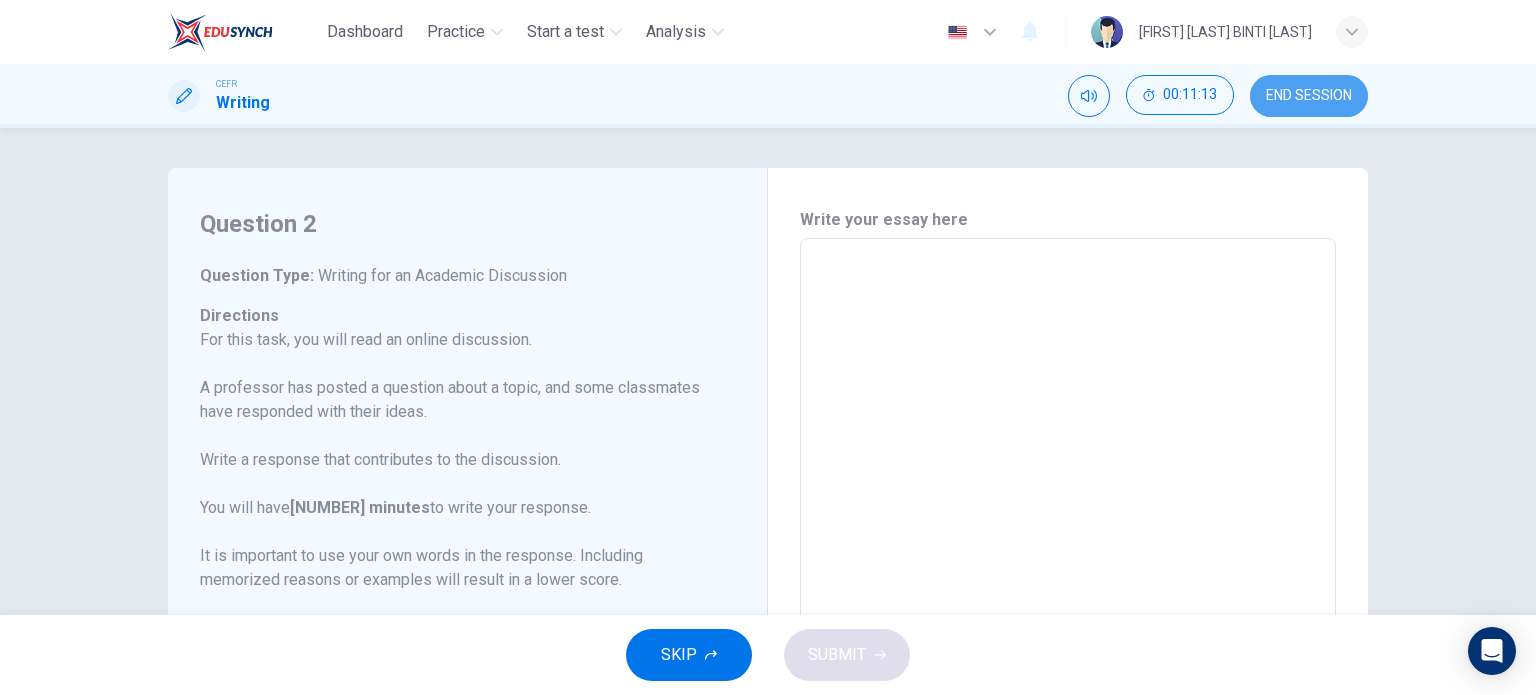 click on "END SESSION" at bounding box center (1309, 96) 